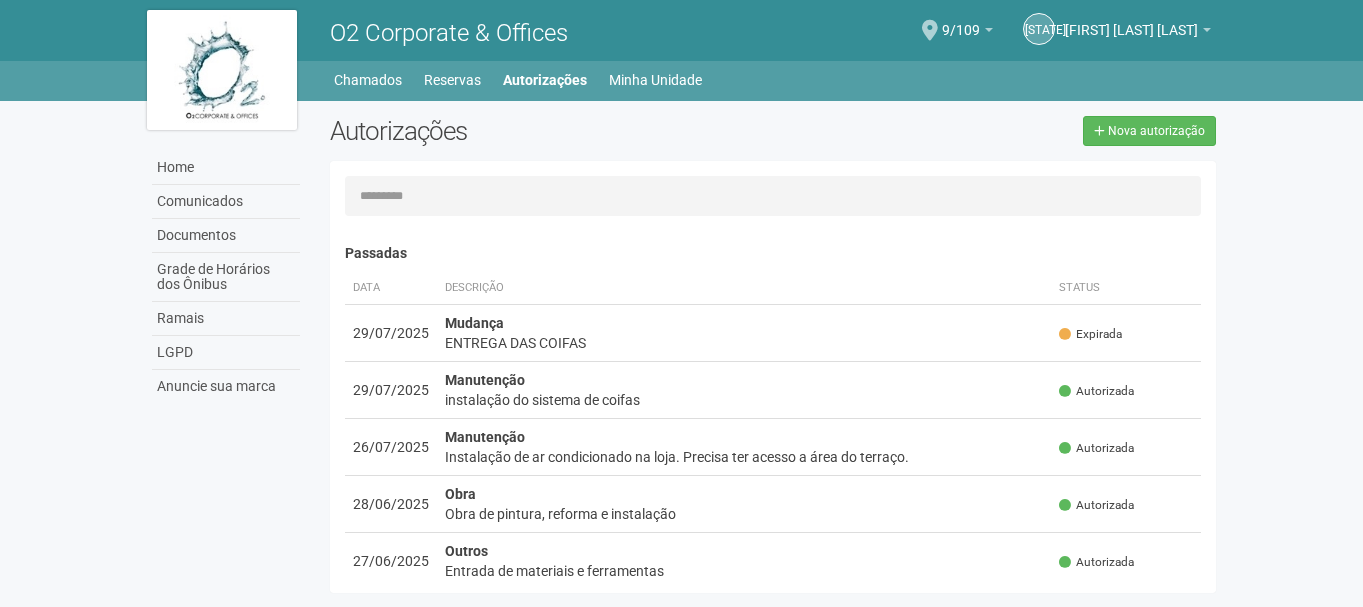 scroll, scrollTop: 0, scrollLeft: 0, axis: both 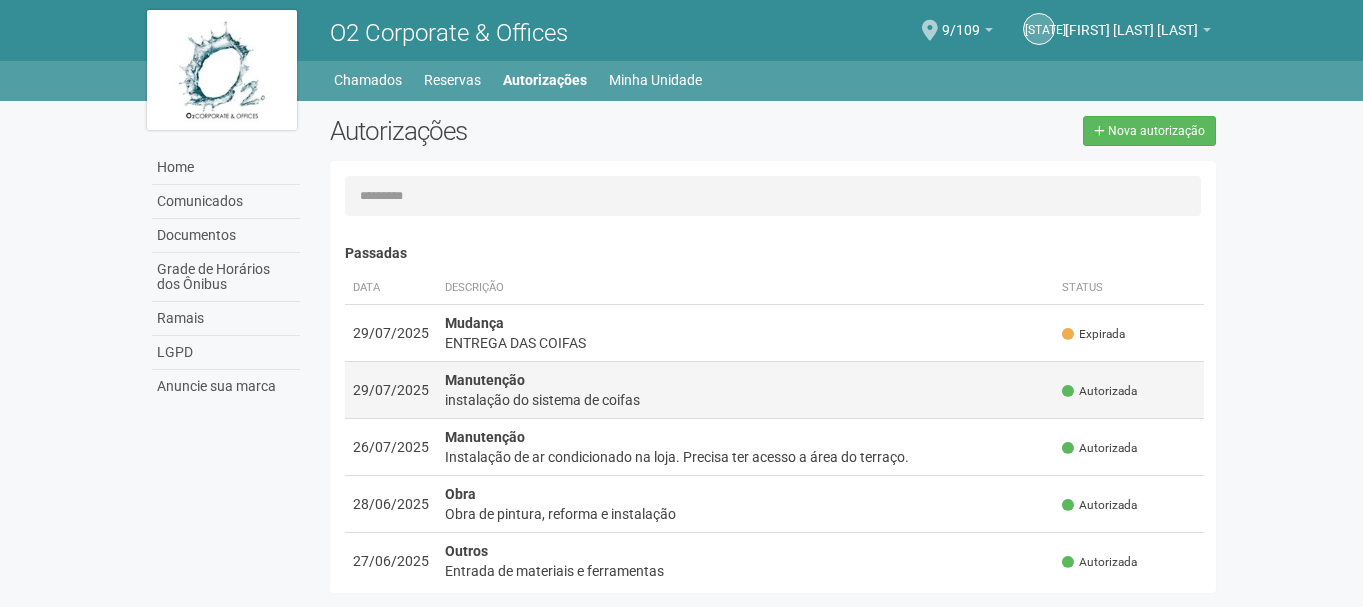 click on "instalação do sistema de coifas" at bounding box center [746, 400] 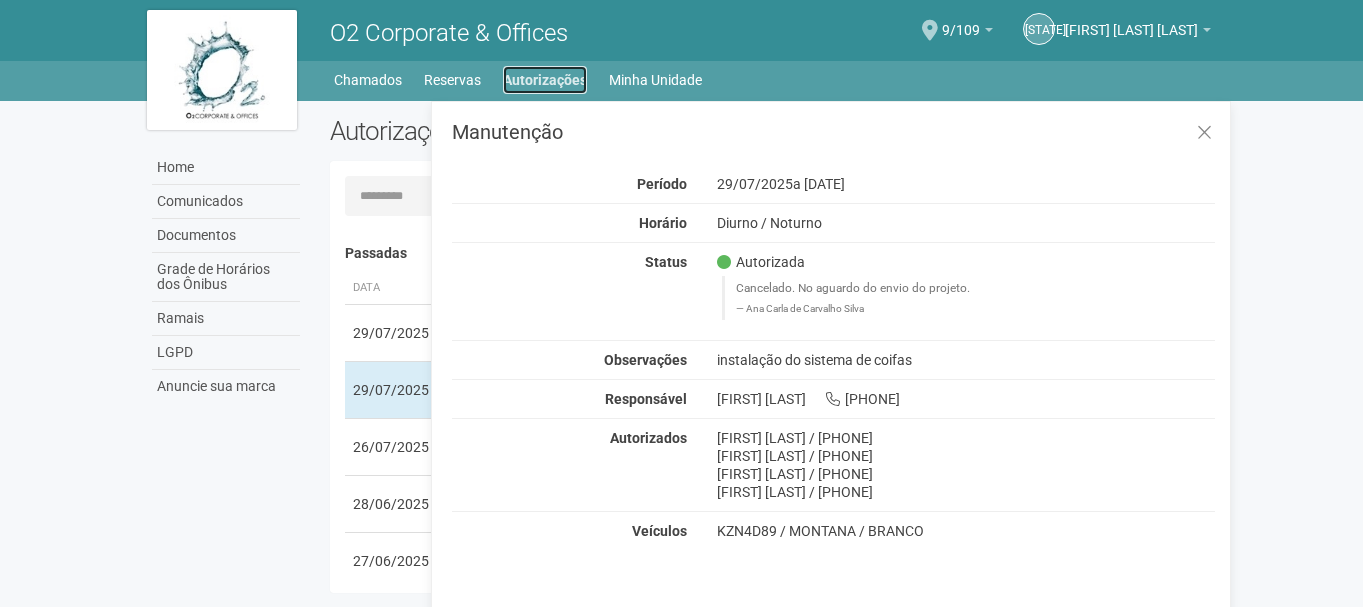 click on "Autorizações" at bounding box center (545, 80) 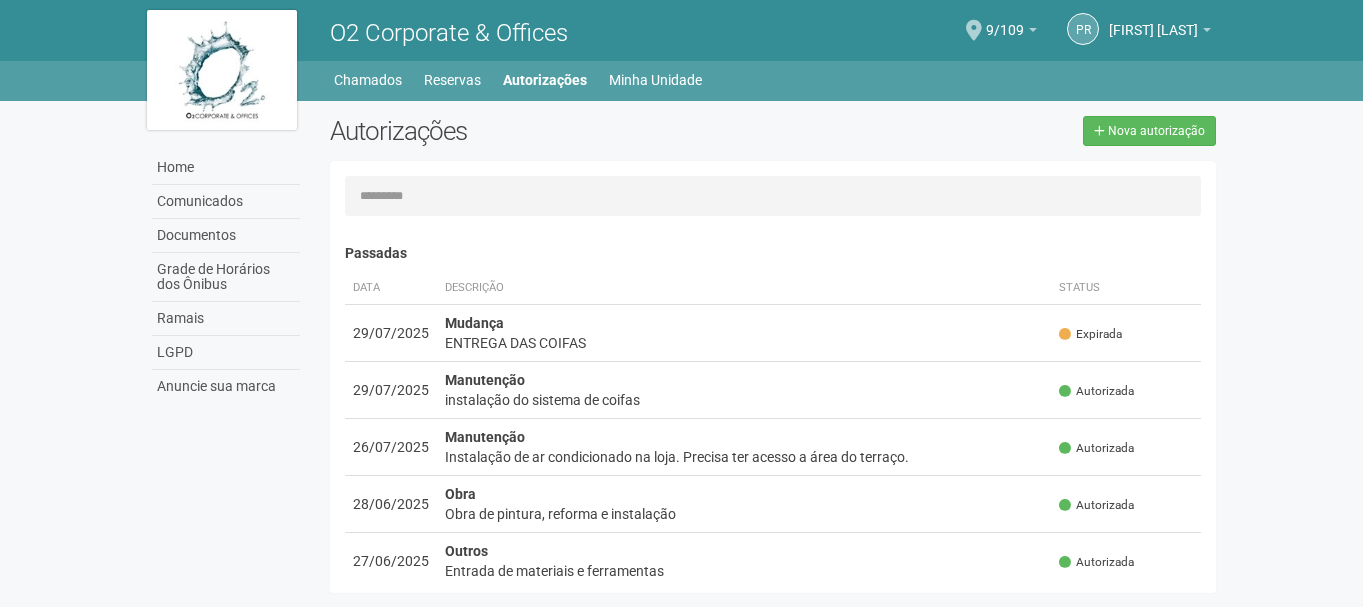 scroll, scrollTop: 0, scrollLeft: 0, axis: both 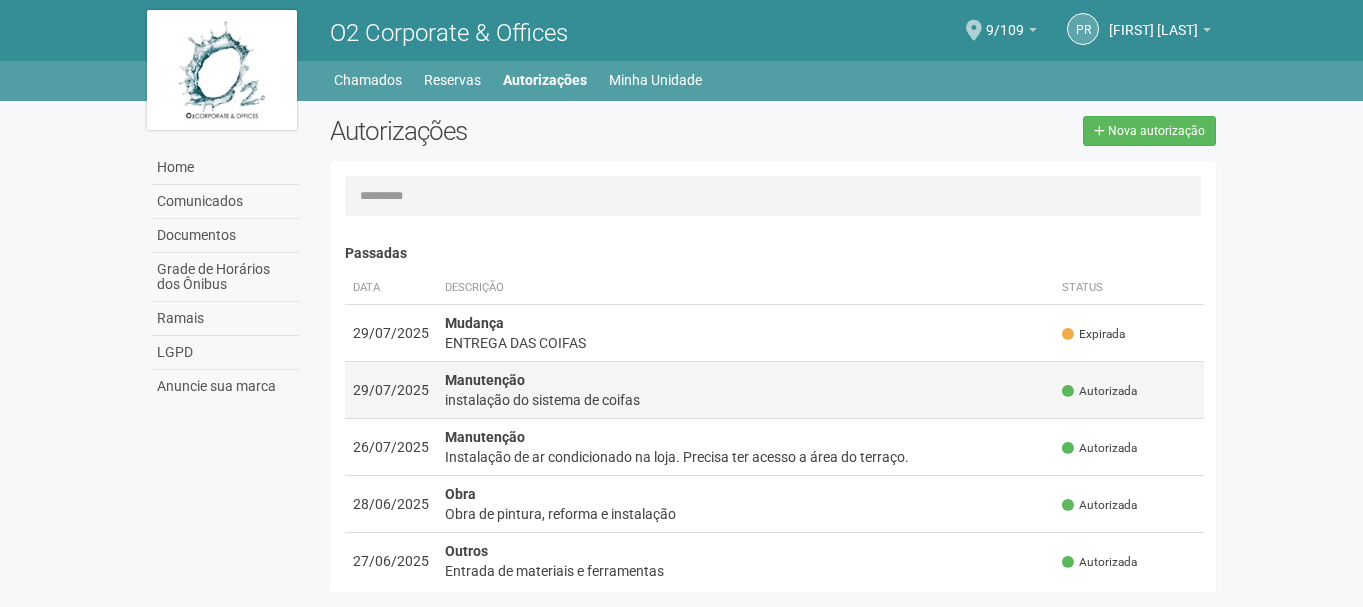 click on "instalação do sistema de coifas" at bounding box center (746, 400) 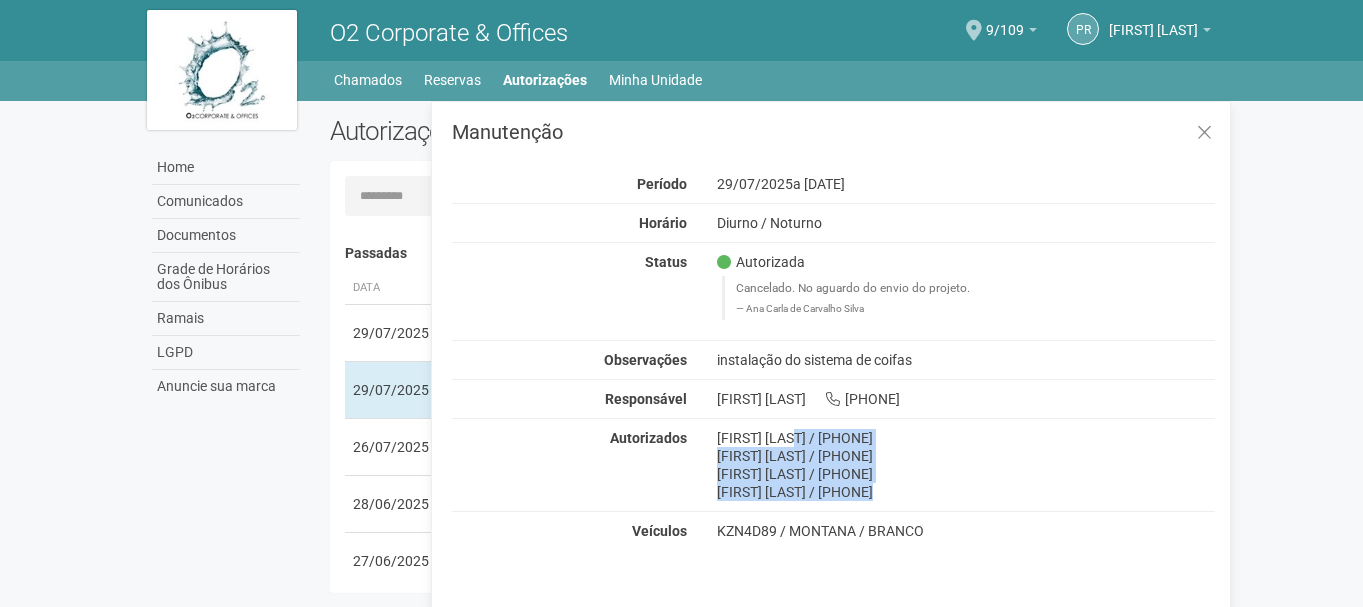 drag, startPoint x: 718, startPoint y: 443, endPoint x: 987, endPoint y: 502, distance: 275.39426 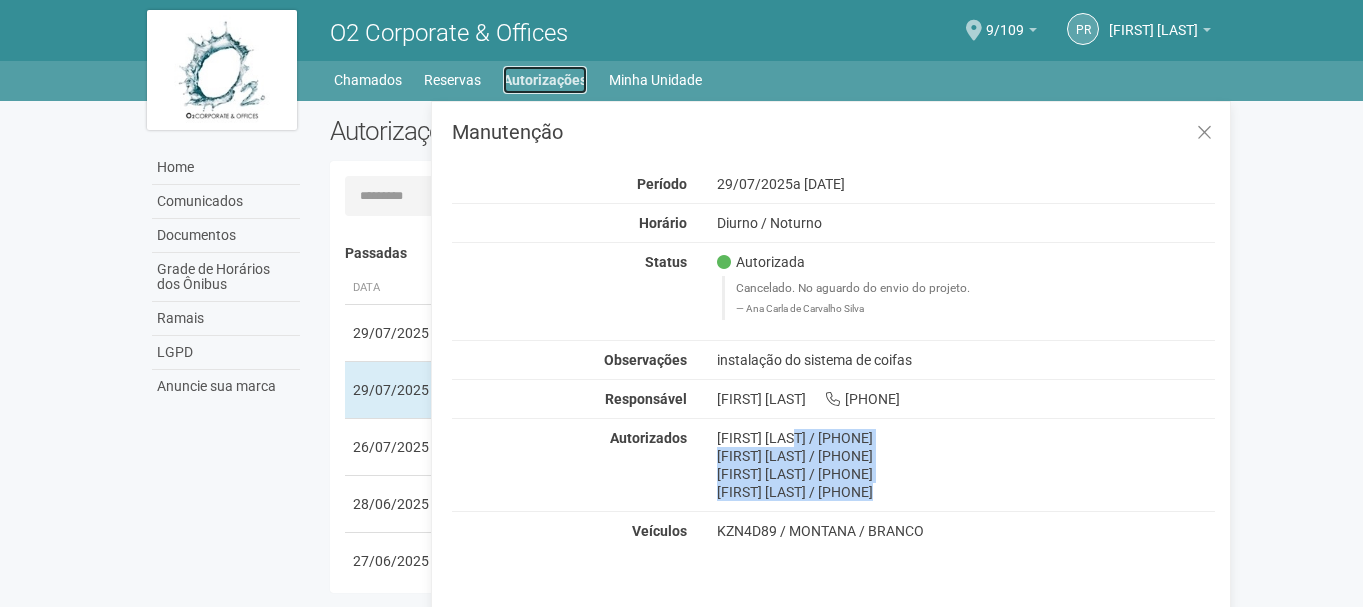 click on "Autorizações" at bounding box center (545, 80) 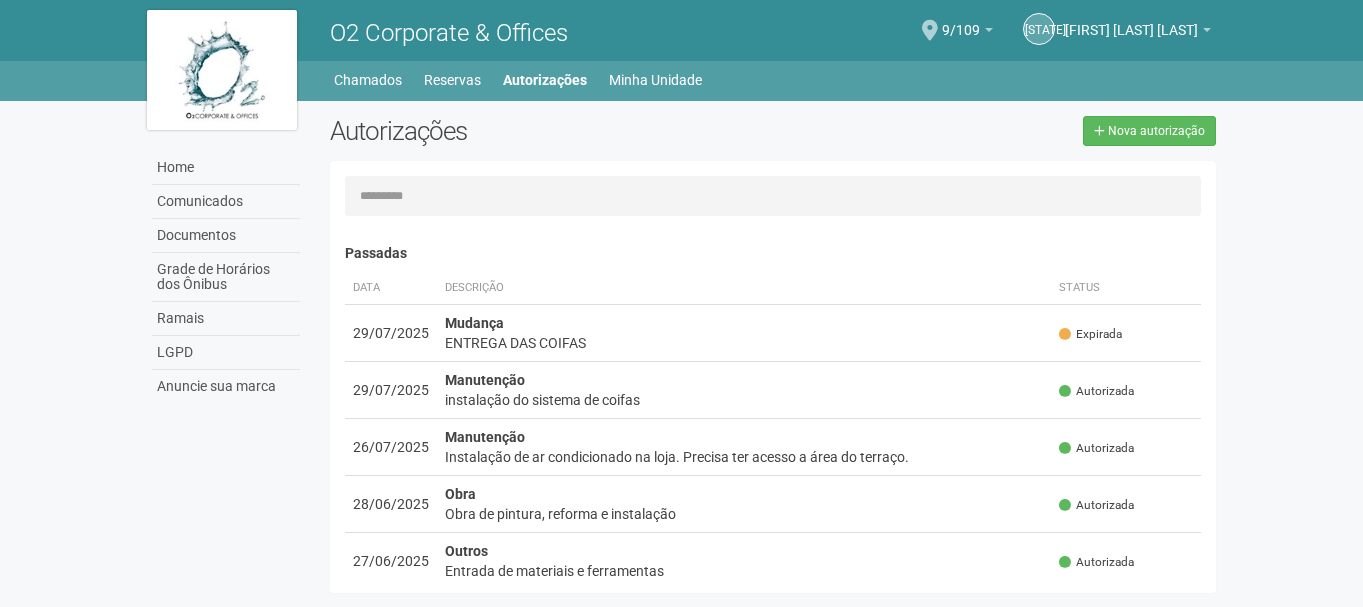 scroll, scrollTop: 0, scrollLeft: 0, axis: both 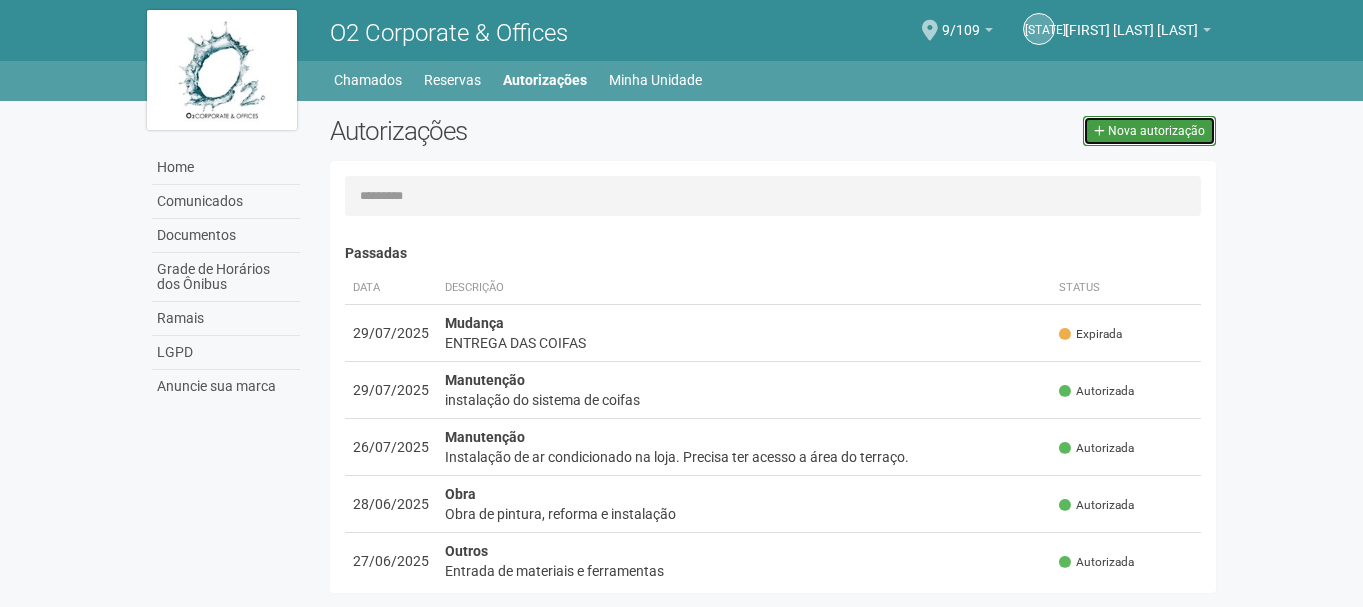 click on "Nova autorização" at bounding box center (1156, 131) 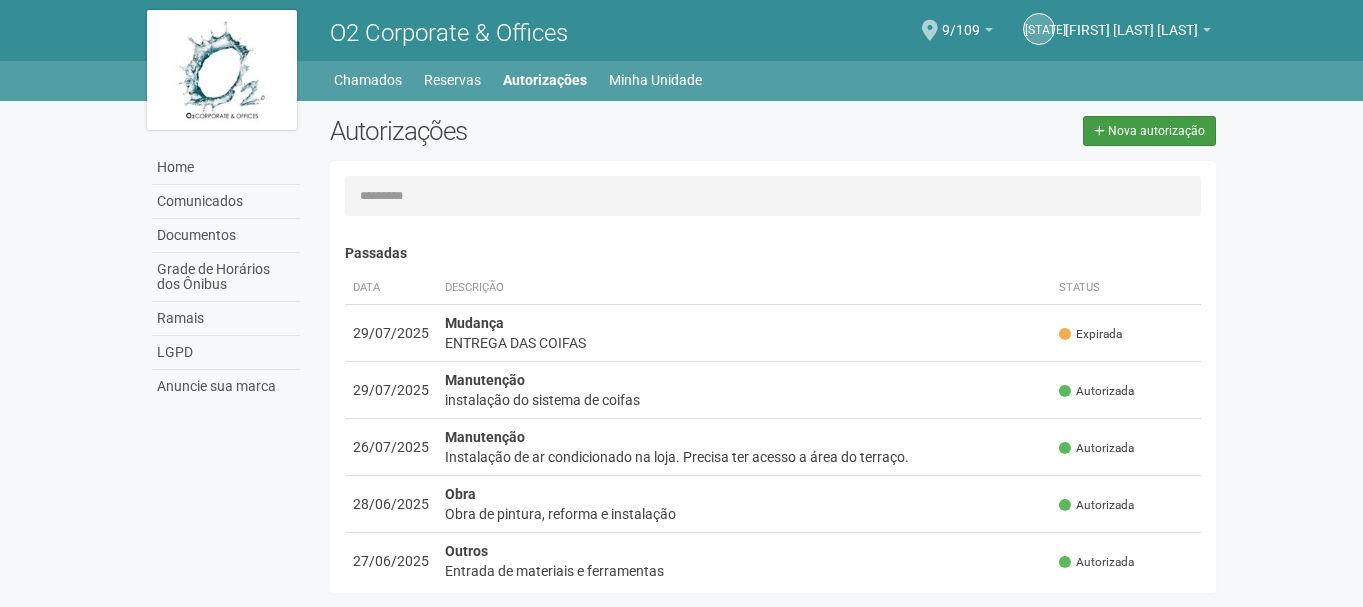 select on "**" 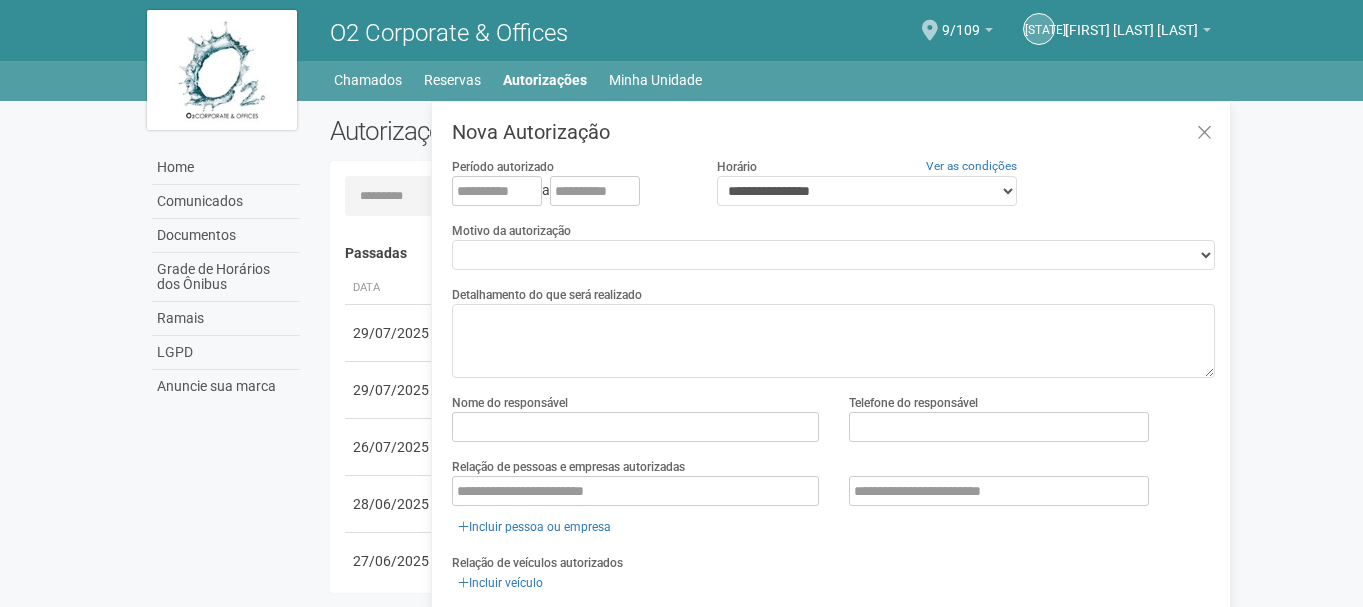 scroll, scrollTop: 31, scrollLeft: 0, axis: vertical 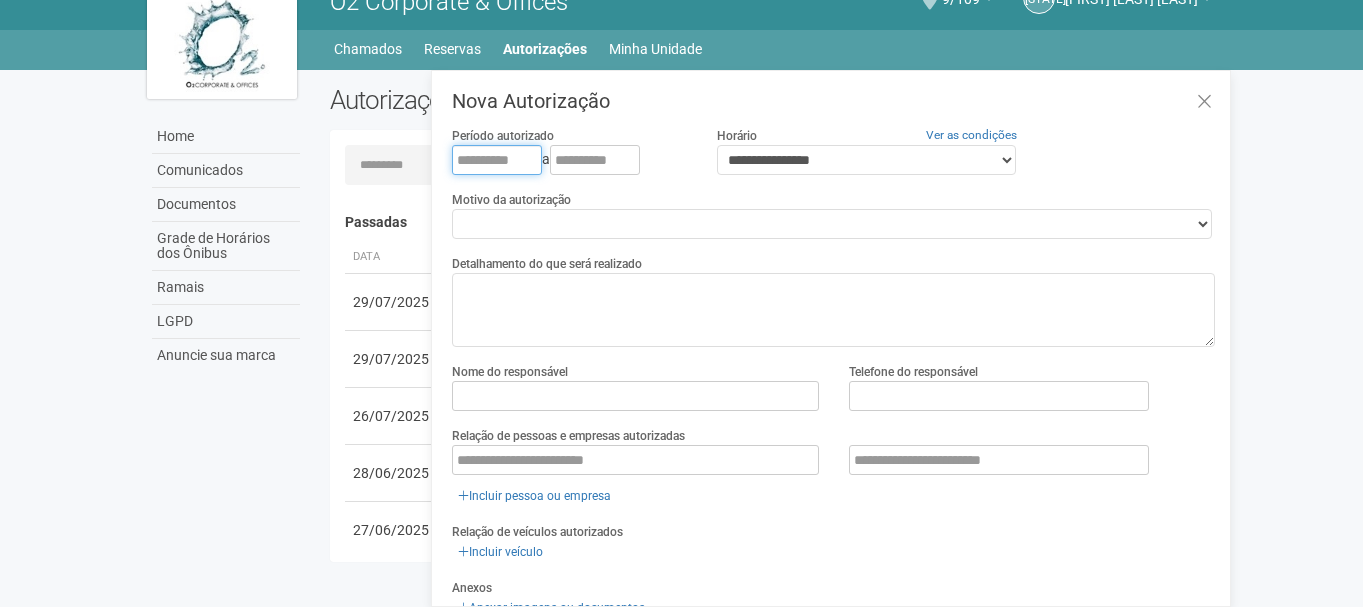 click at bounding box center (497, 160) 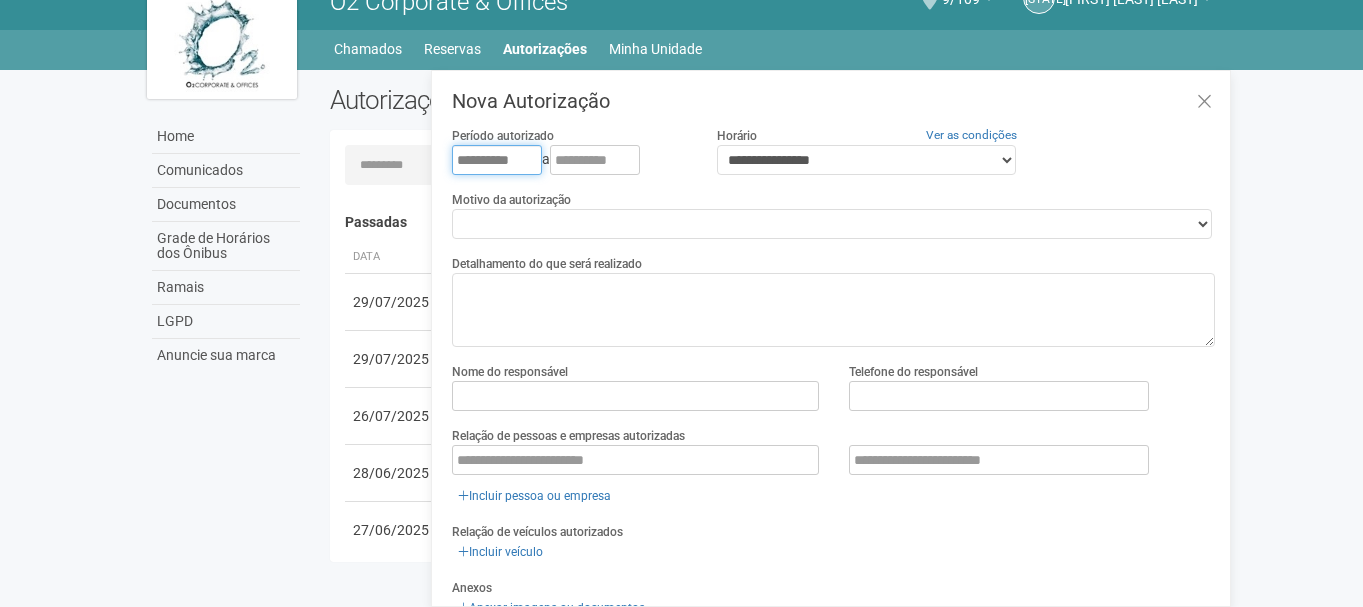 type on "**********" 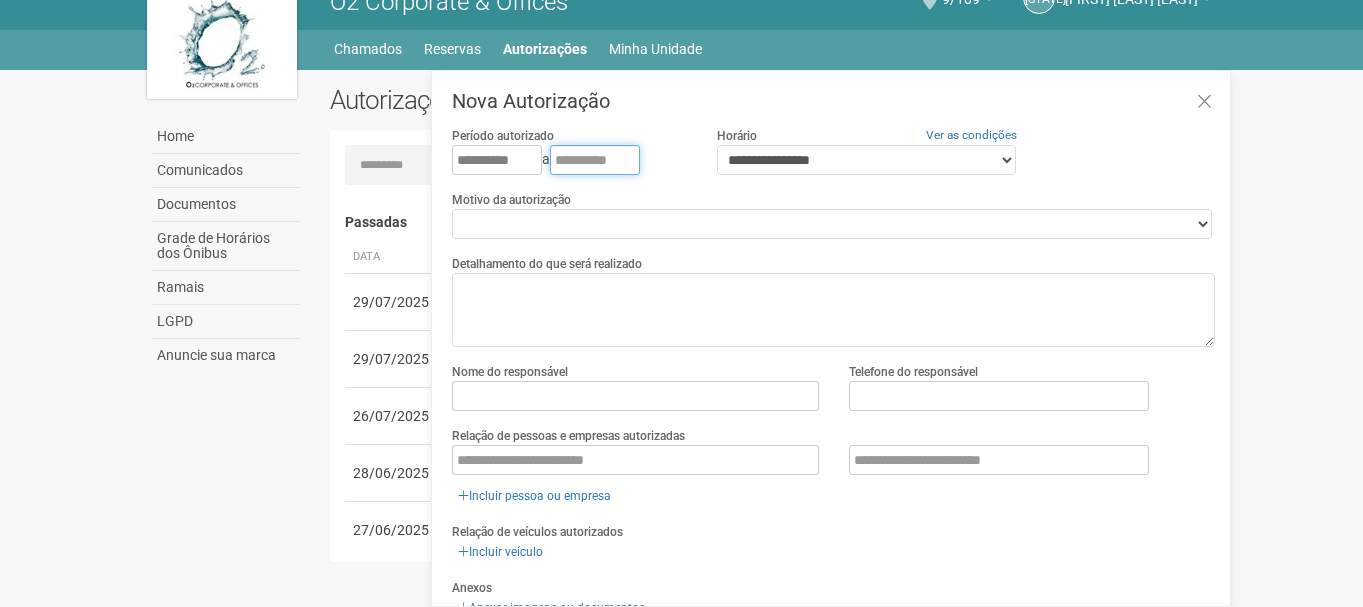 click at bounding box center [595, 160] 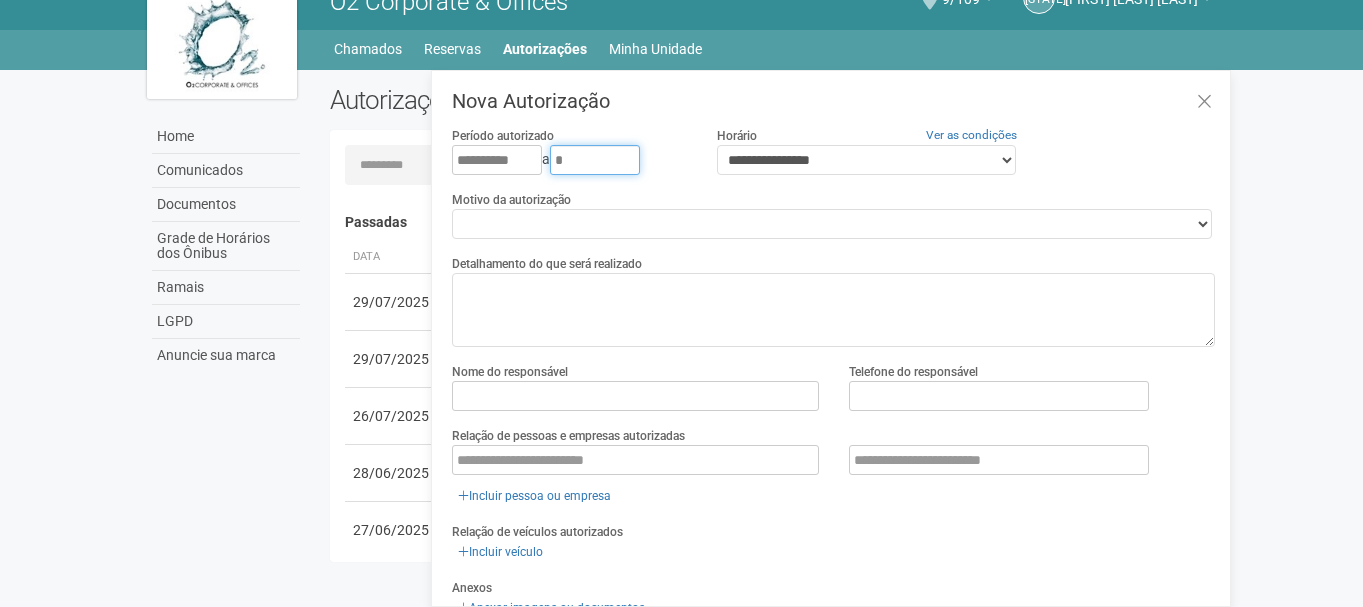 type on "*" 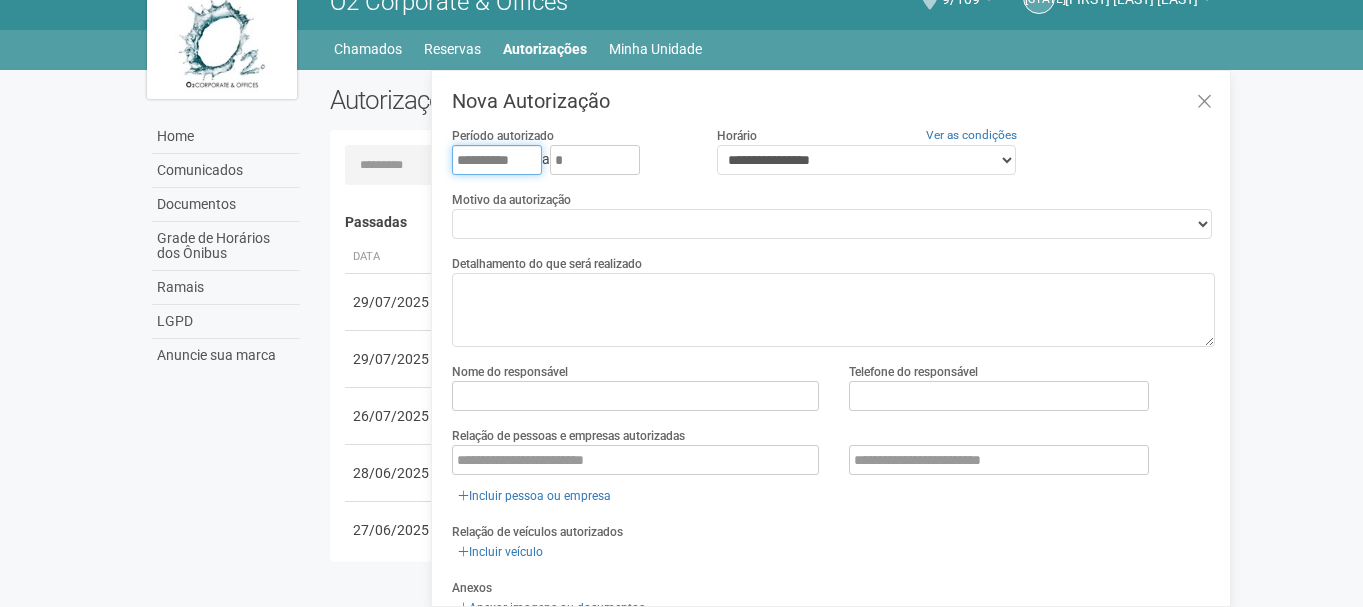 drag, startPoint x: 472, startPoint y: 159, endPoint x: 458, endPoint y: 162, distance: 14.3178215 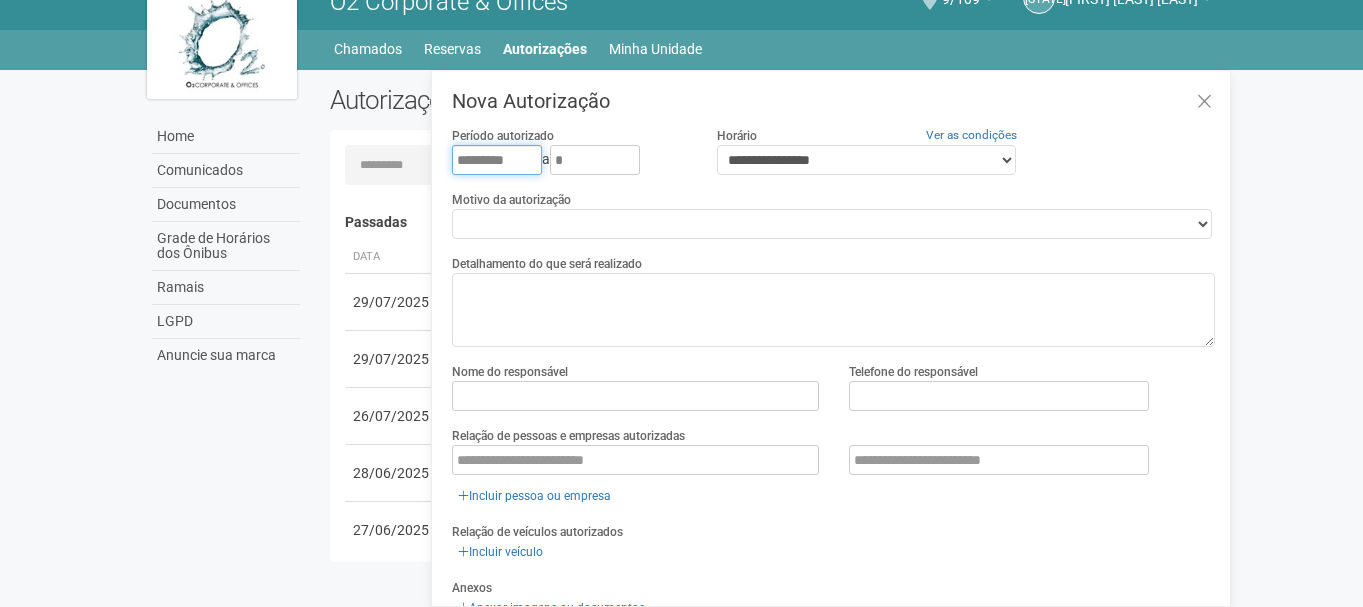 click on "*********" at bounding box center (497, 160) 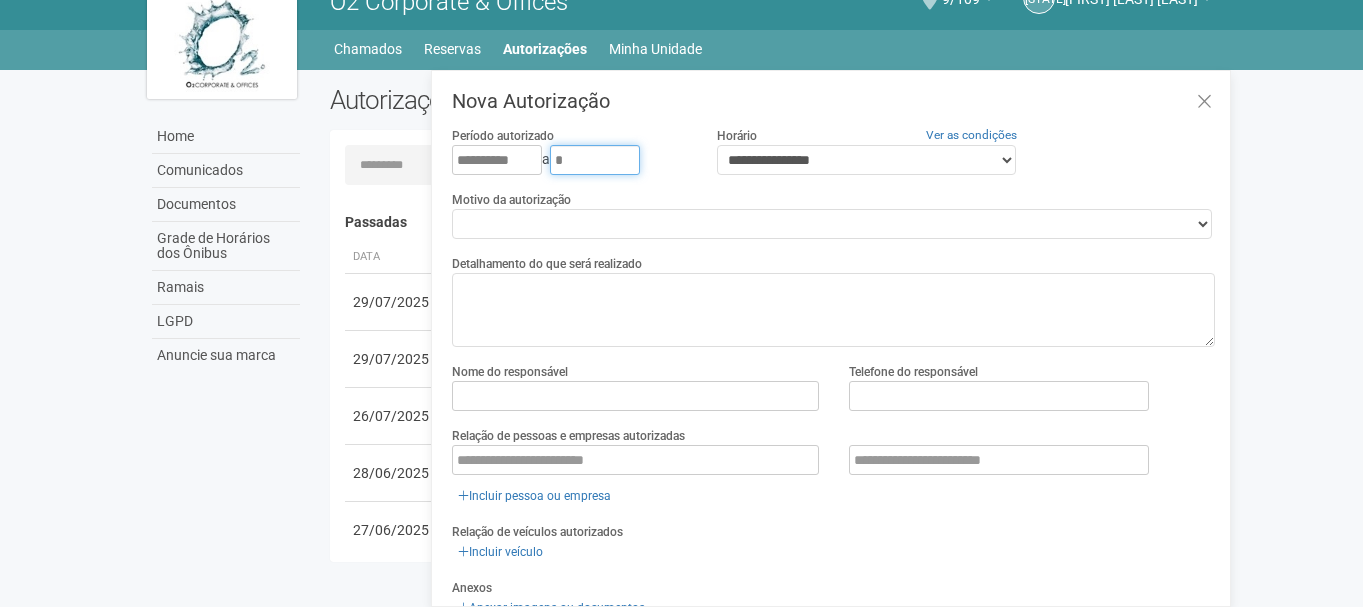 click on "*" at bounding box center [595, 160] 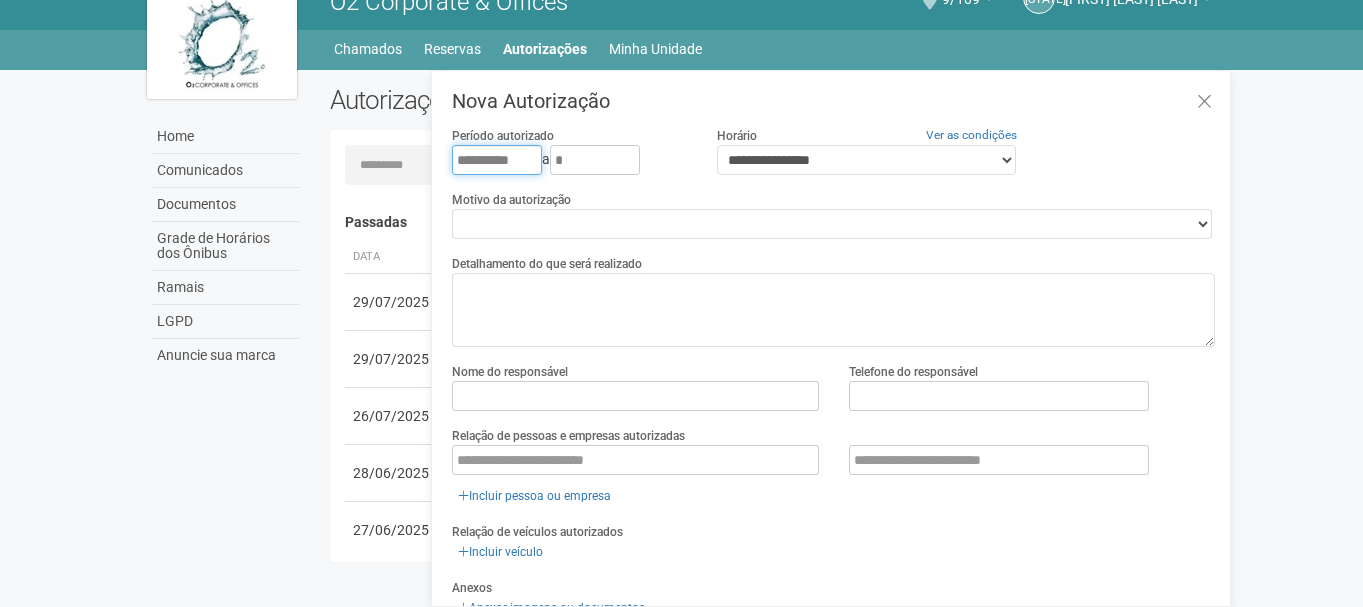 click on "**********" at bounding box center (497, 160) 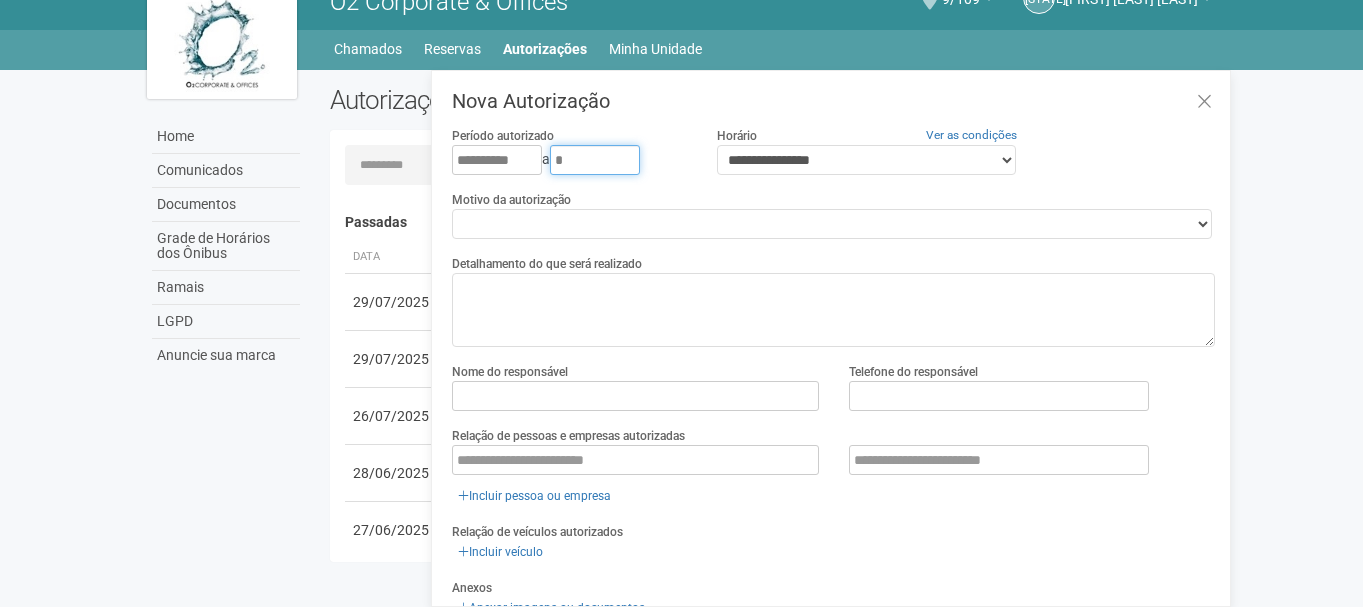 click on "*" at bounding box center (595, 160) 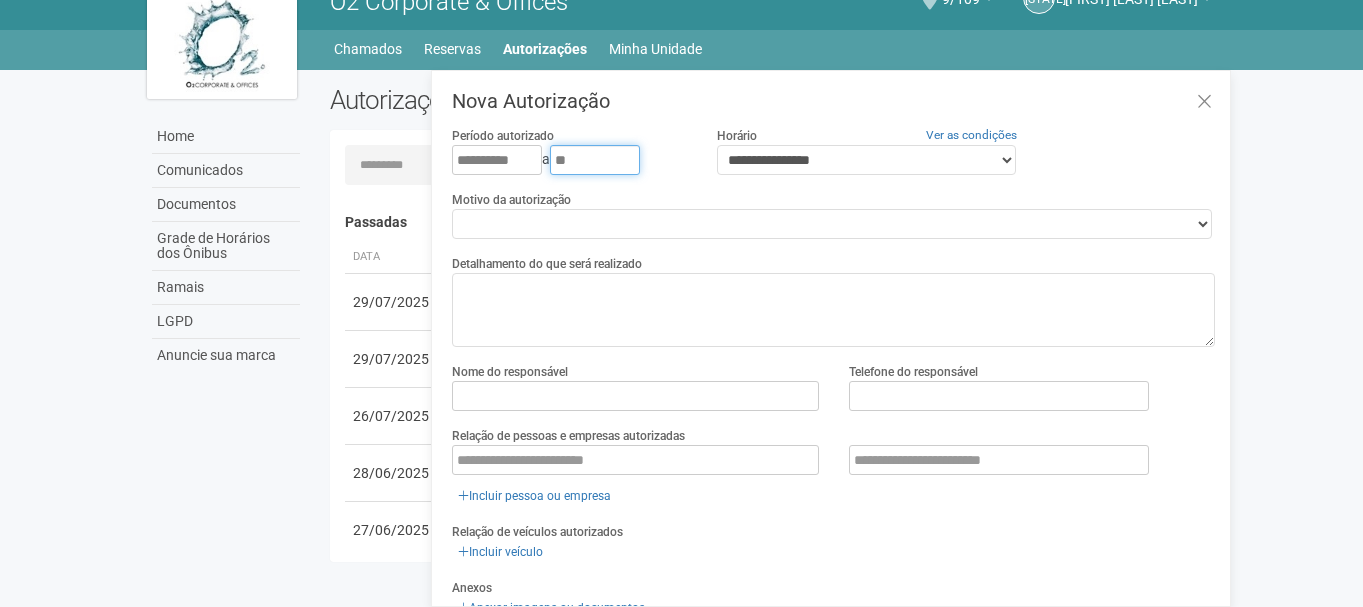 type on "*" 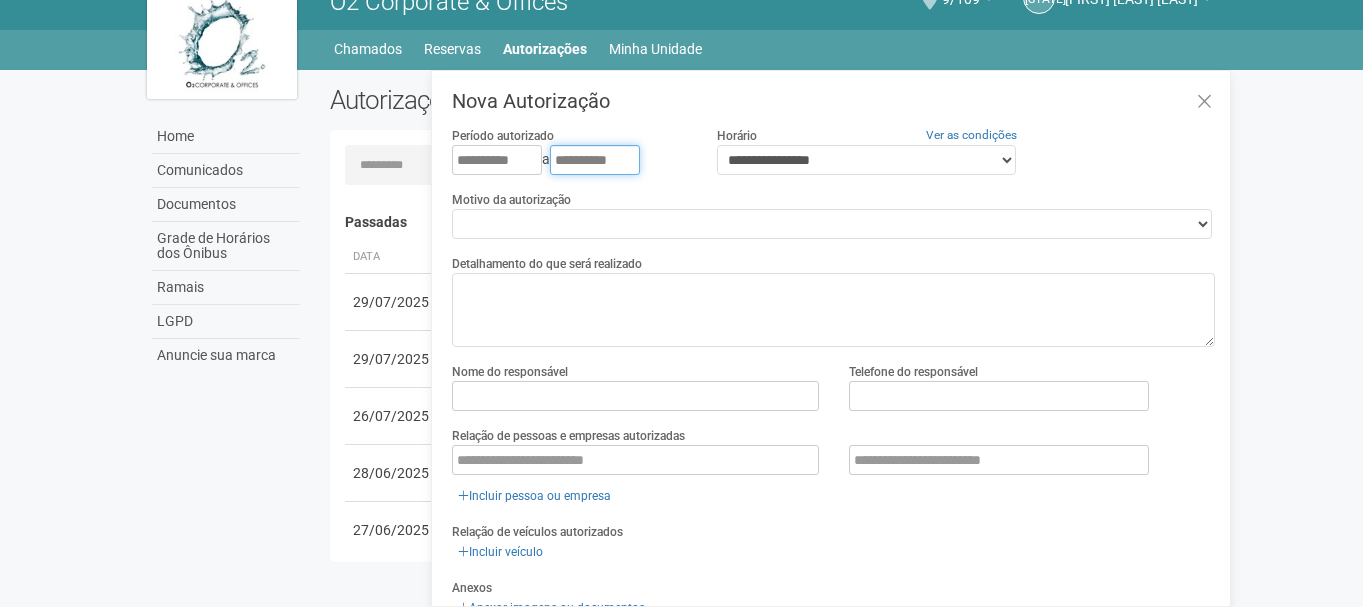 type on "**********" 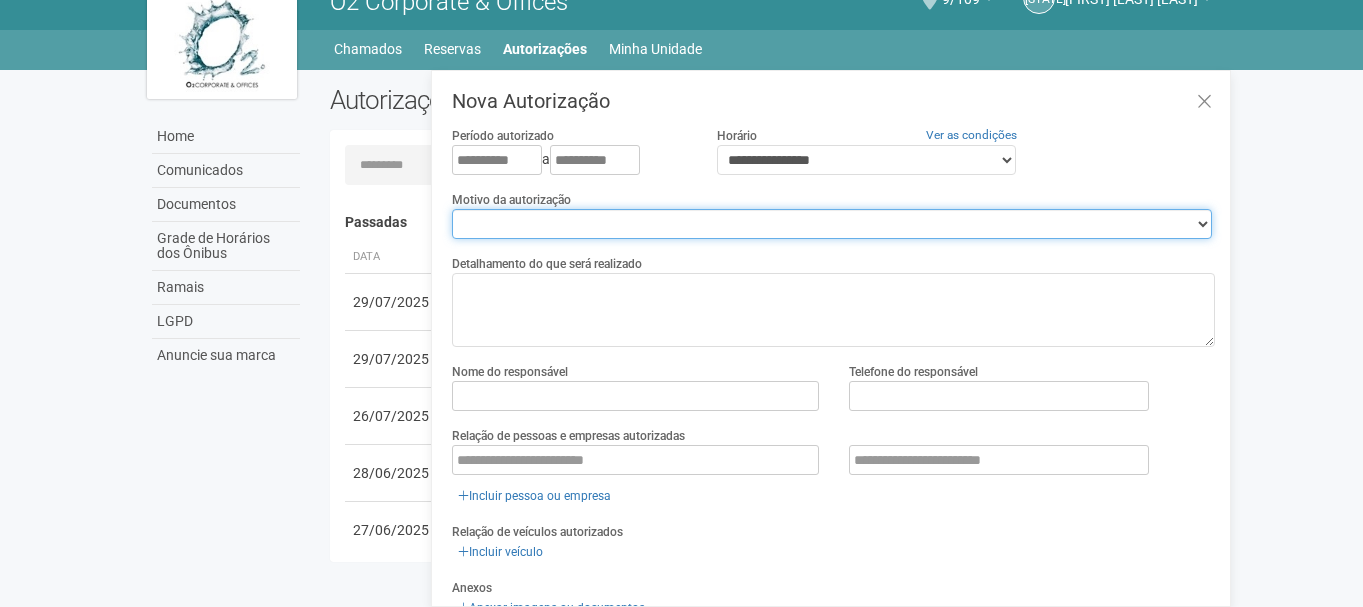 click on "**********" at bounding box center (832, 224) 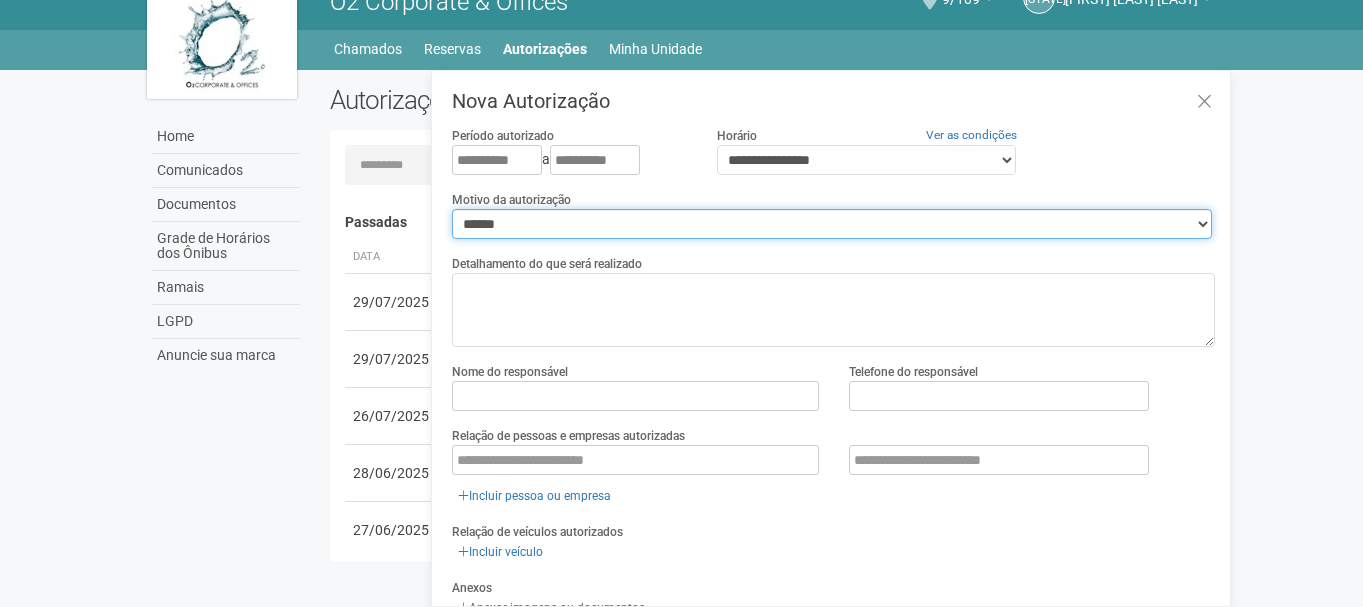click on "**********" at bounding box center [832, 224] 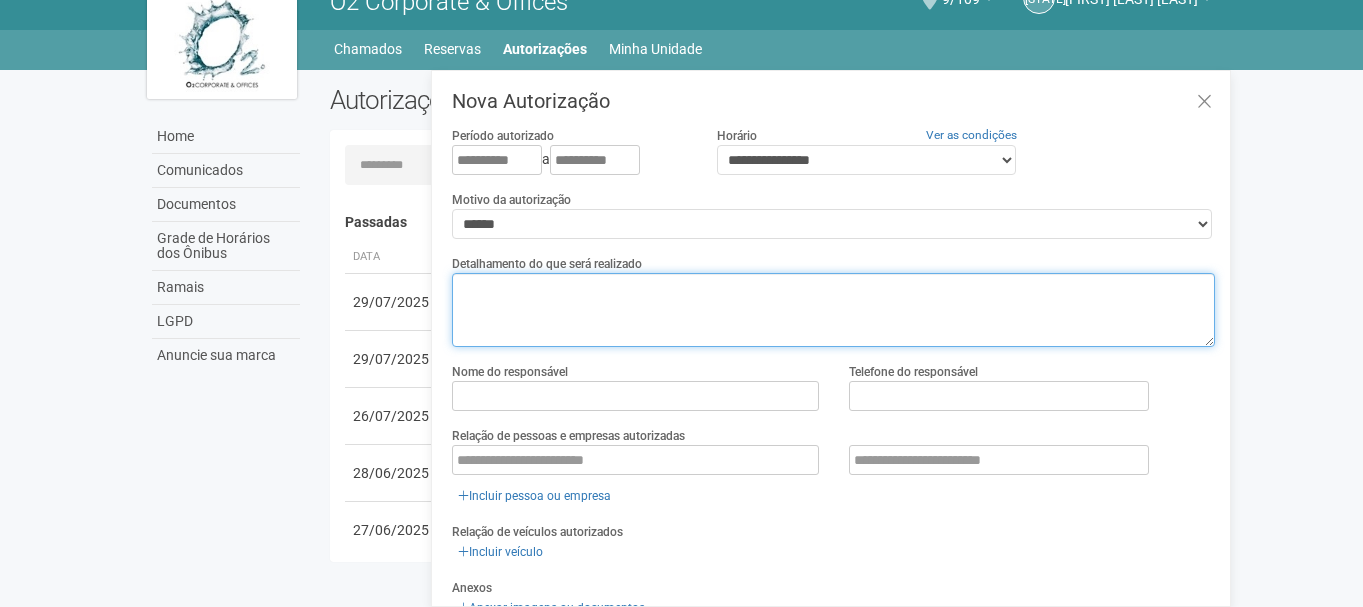 click at bounding box center [833, 310] 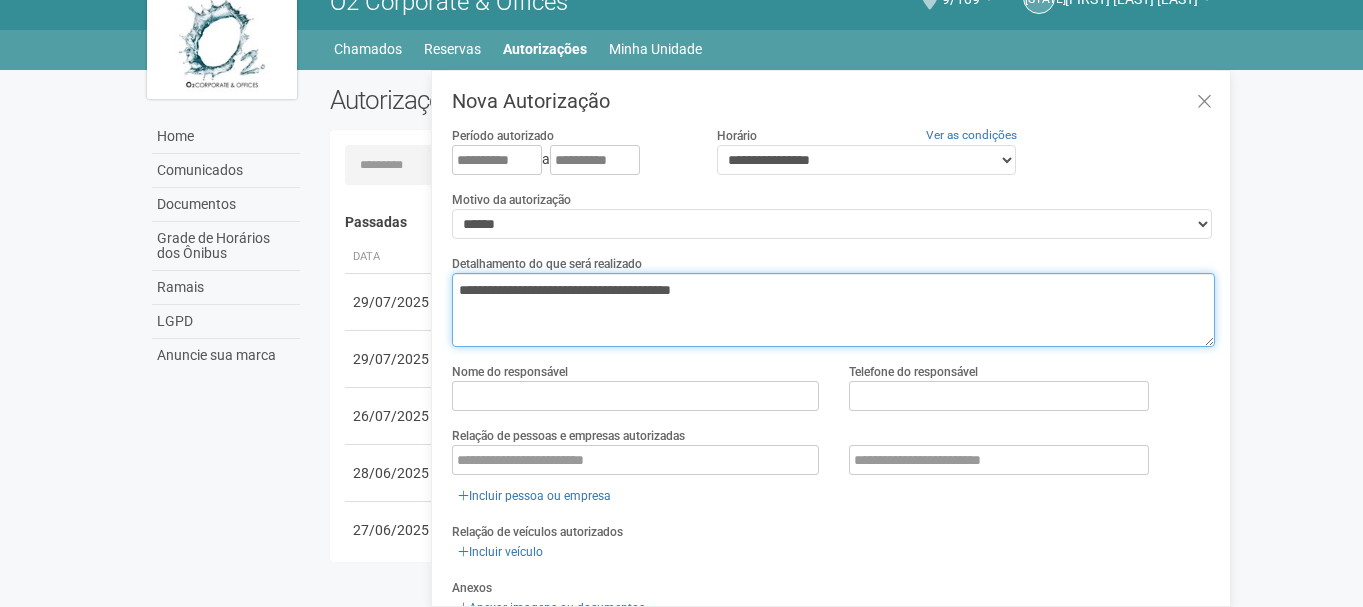 type on "**********" 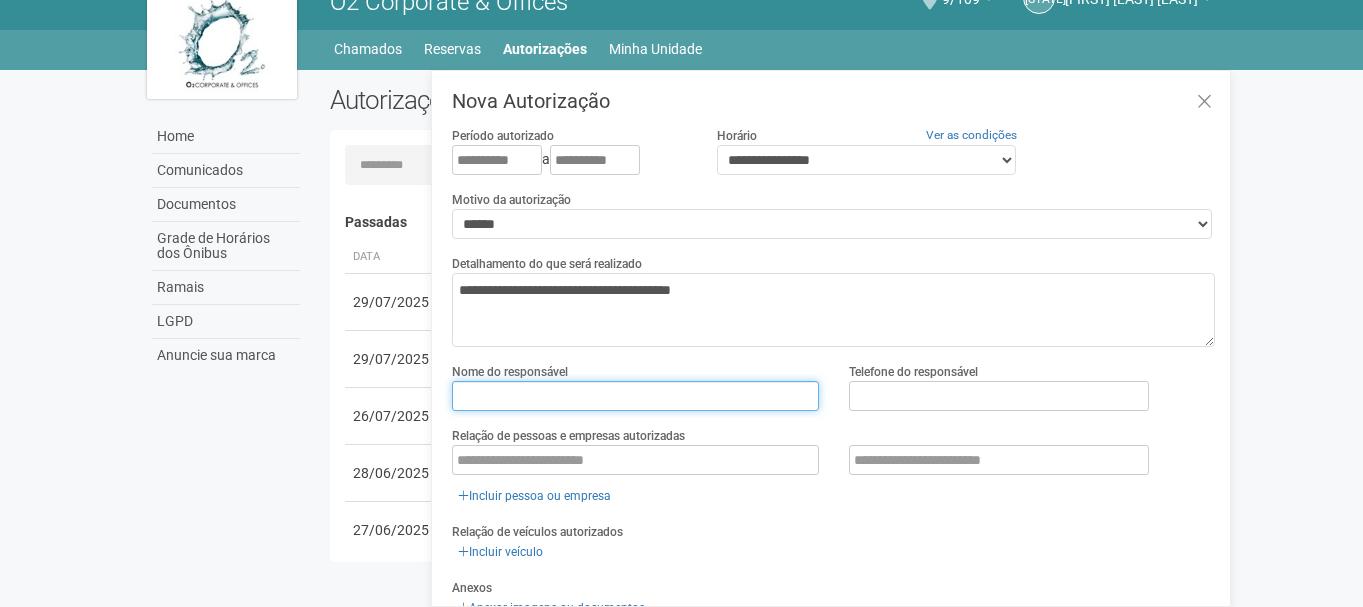click at bounding box center (635, 396) 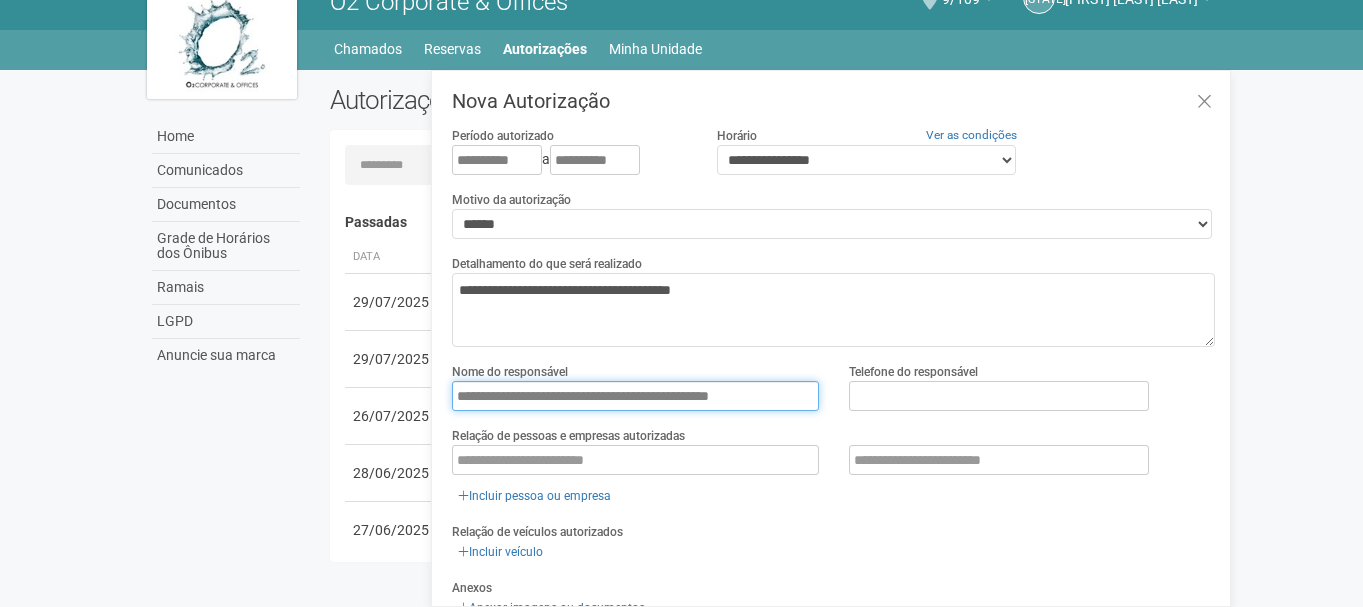 scroll, scrollTop: 0, scrollLeft: 6, axis: horizontal 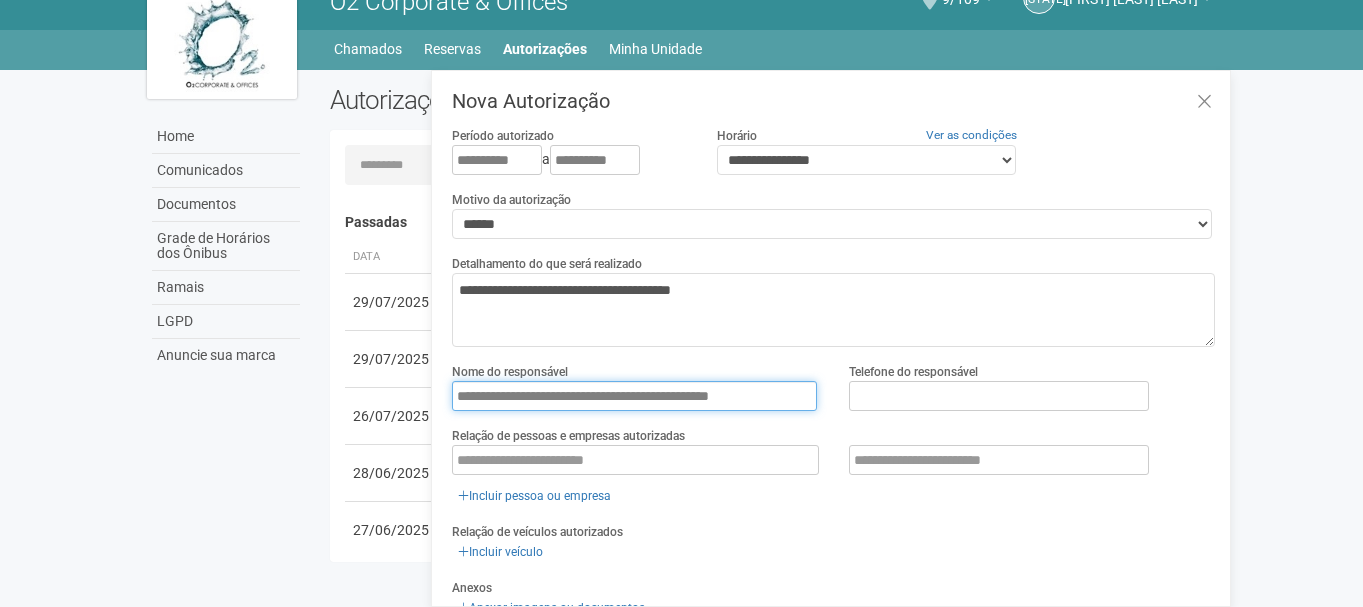 click on "**********" at bounding box center [634, 396] 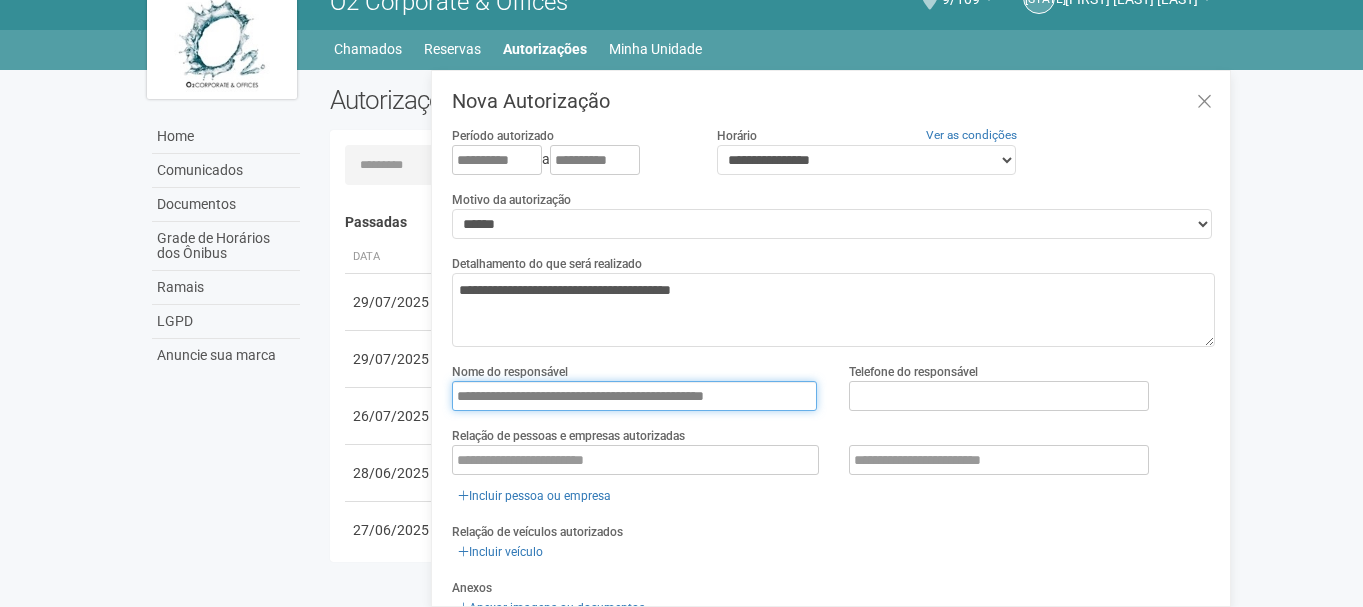 scroll, scrollTop: 0, scrollLeft: 0, axis: both 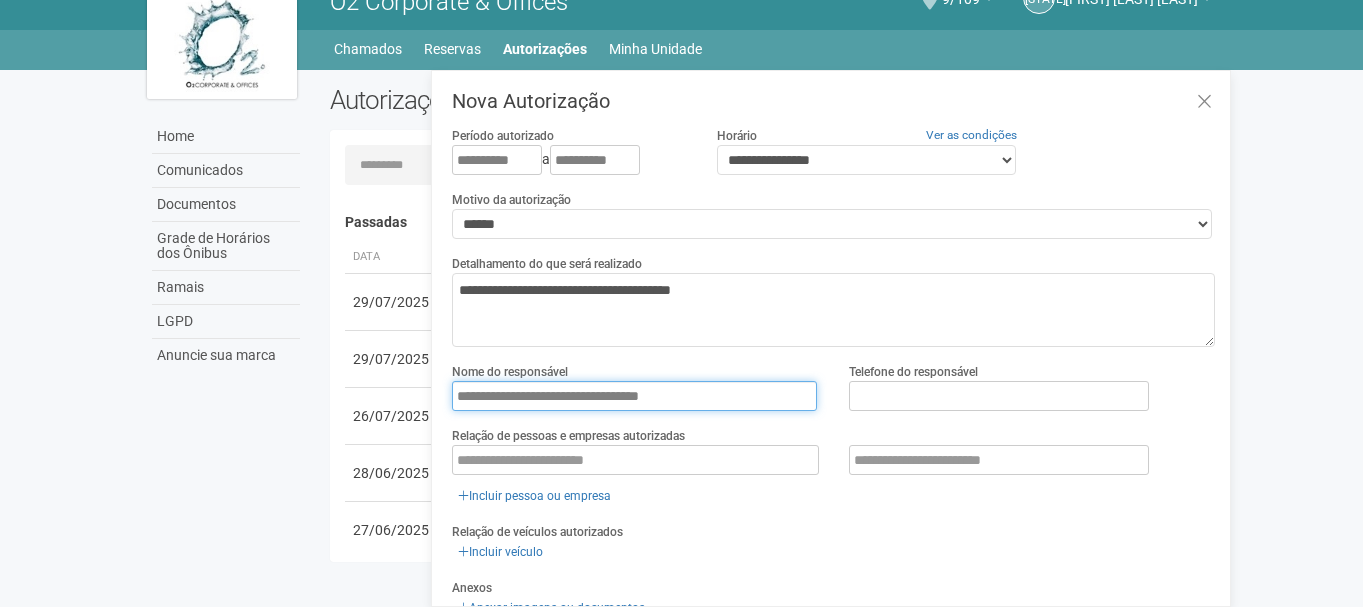 type on "**********" 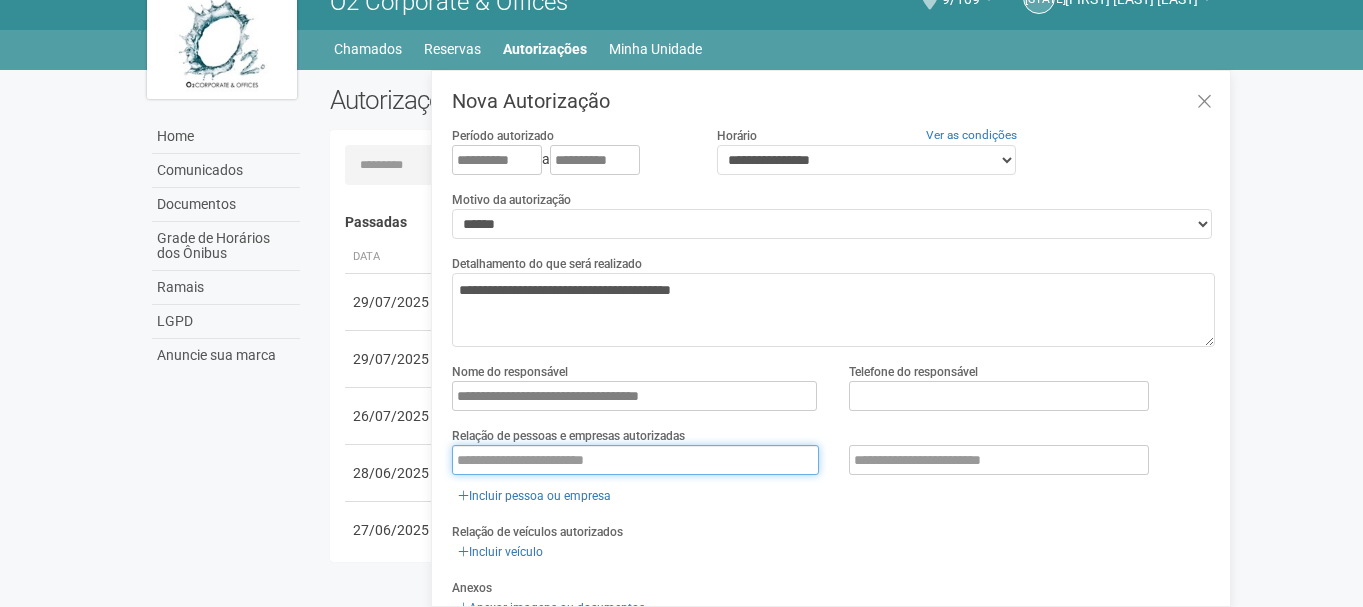 click at bounding box center [635, 460] 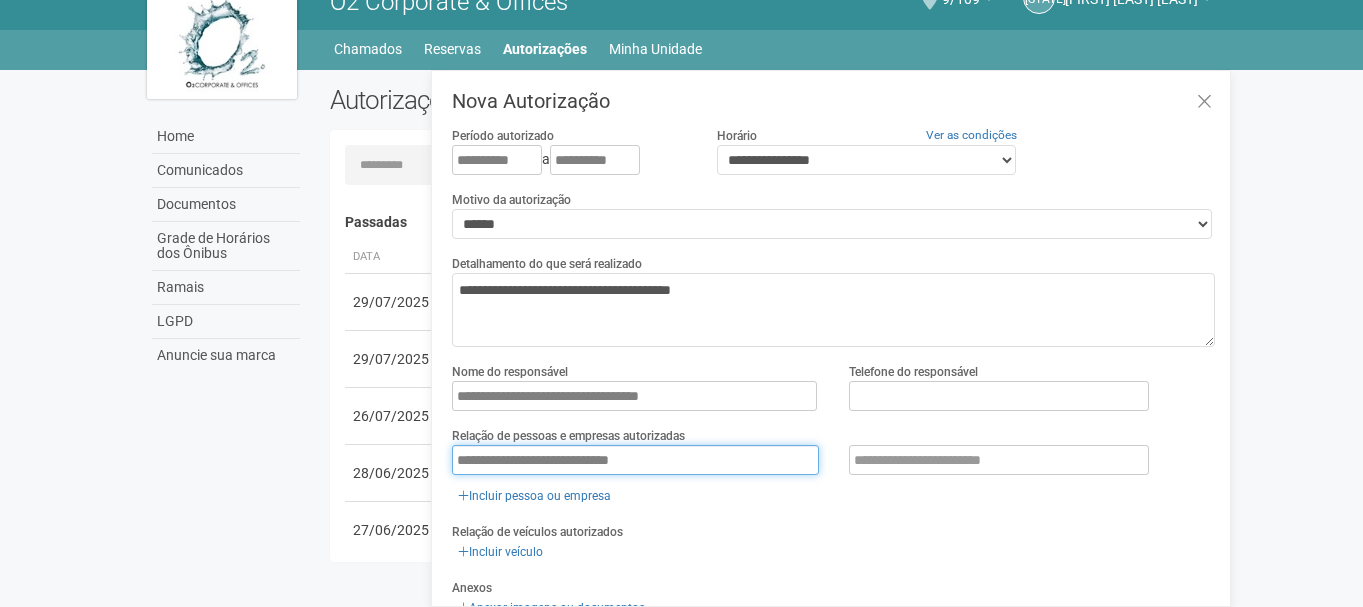 click on "**********" at bounding box center (635, 460) 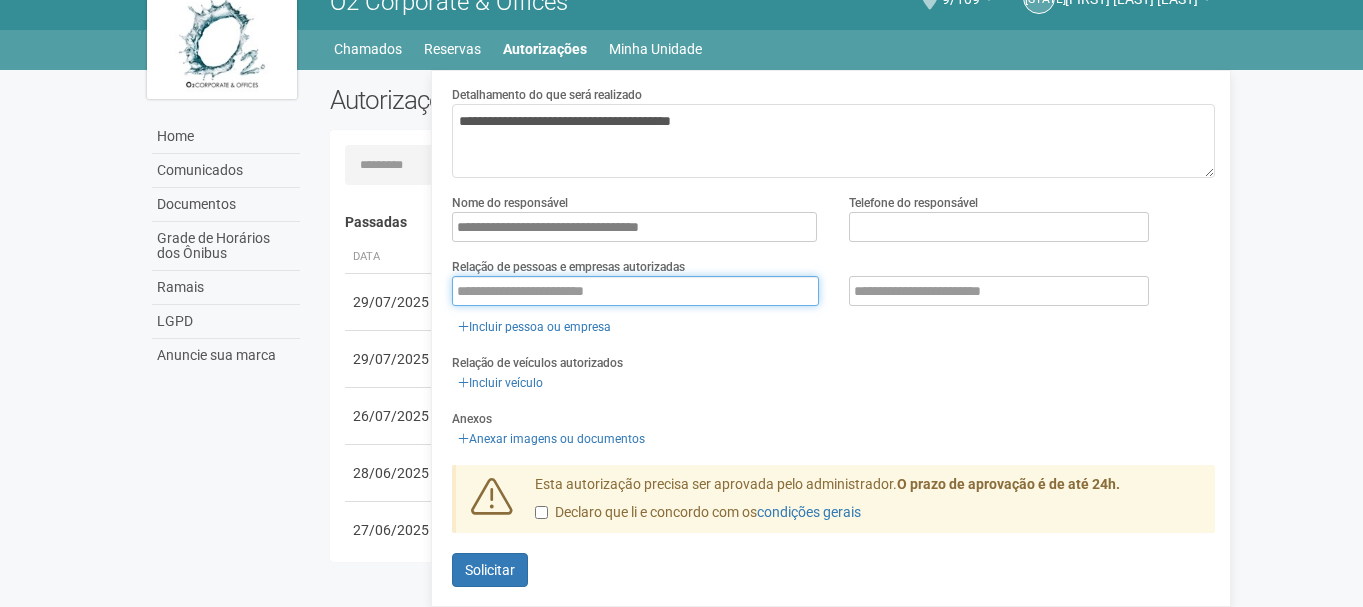 scroll, scrollTop: 176, scrollLeft: 0, axis: vertical 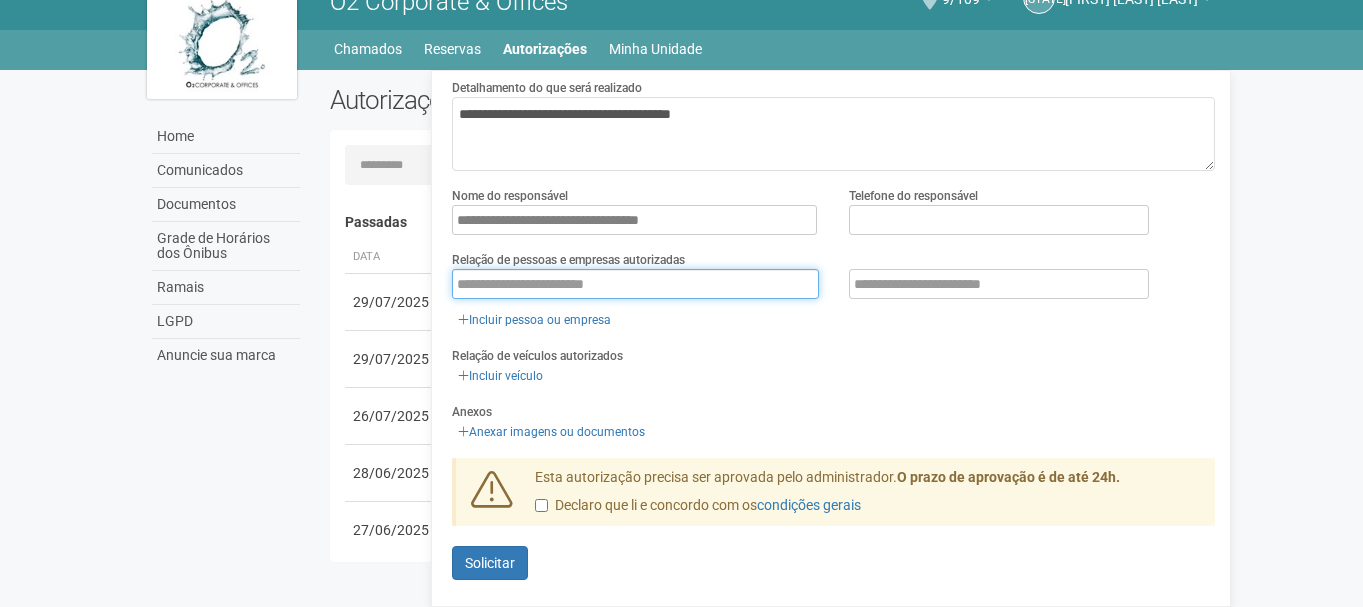 click at bounding box center (635, 284) 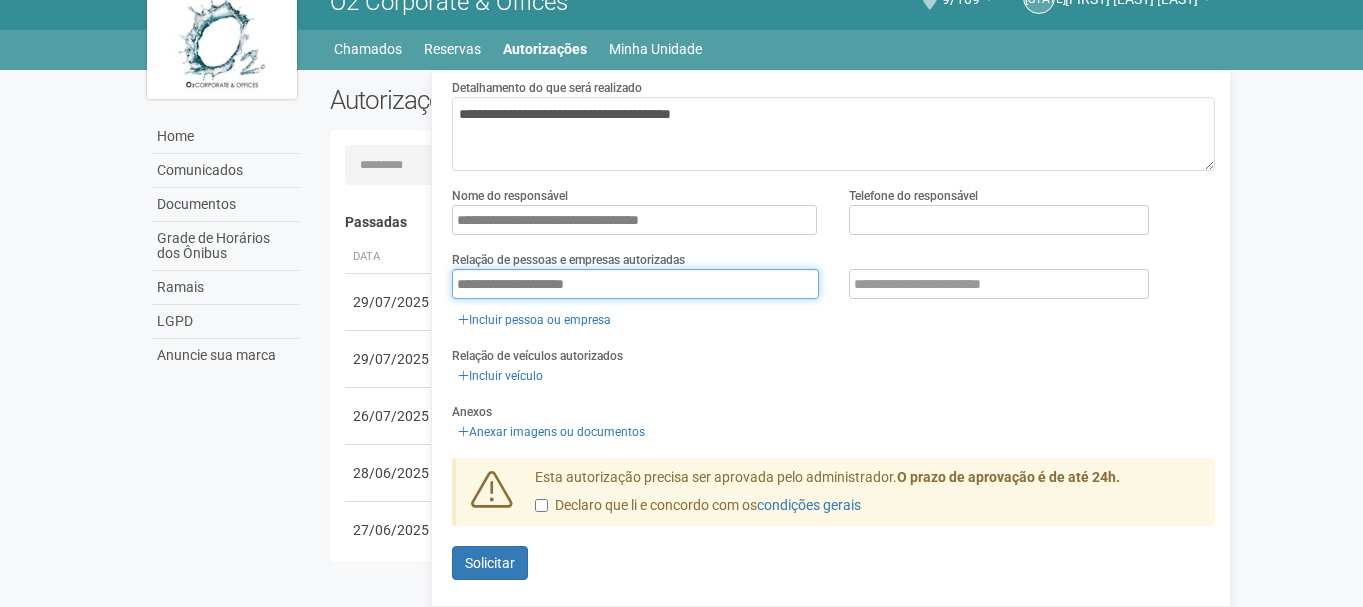 type on "**********" 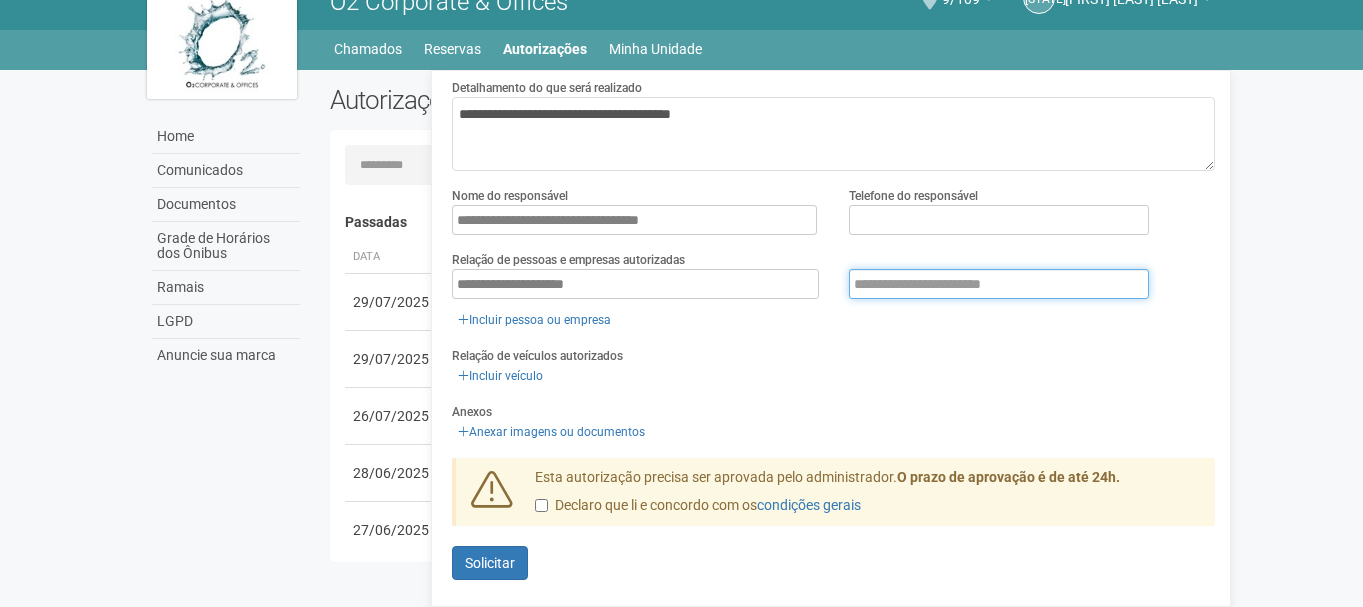 click at bounding box center [999, 284] 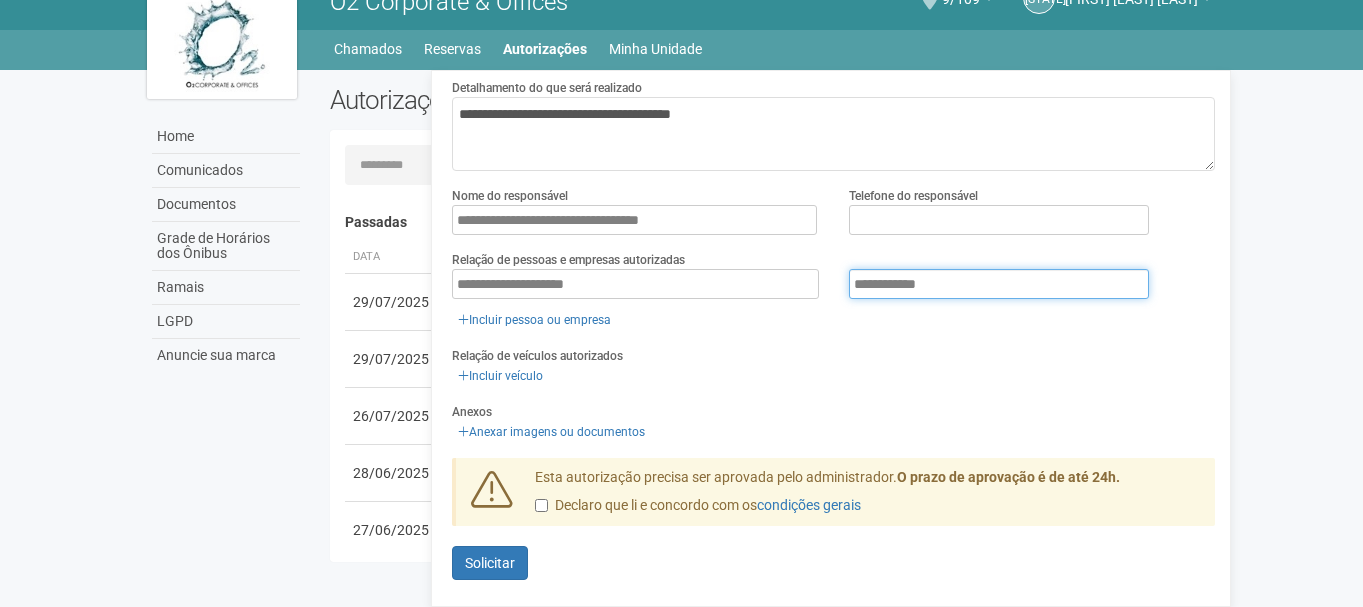 click on "**********" at bounding box center [999, 284] 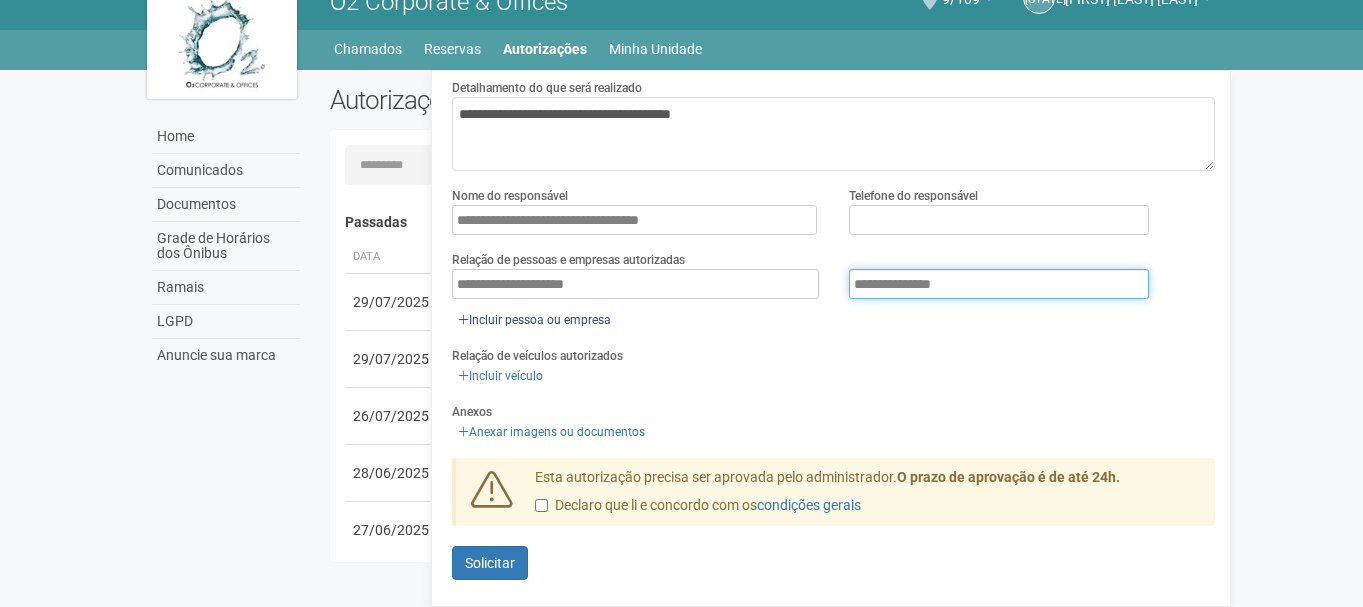 type on "**********" 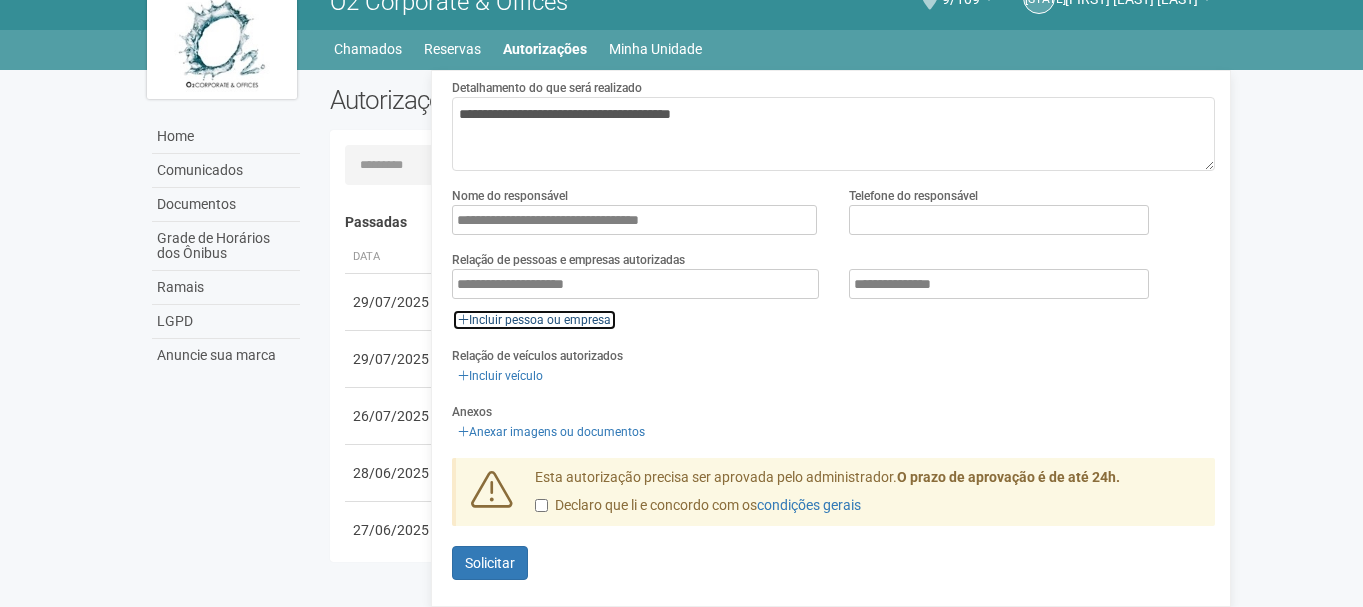 click on "Incluir pessoa ou empresa" at bounding box center (534, 320) 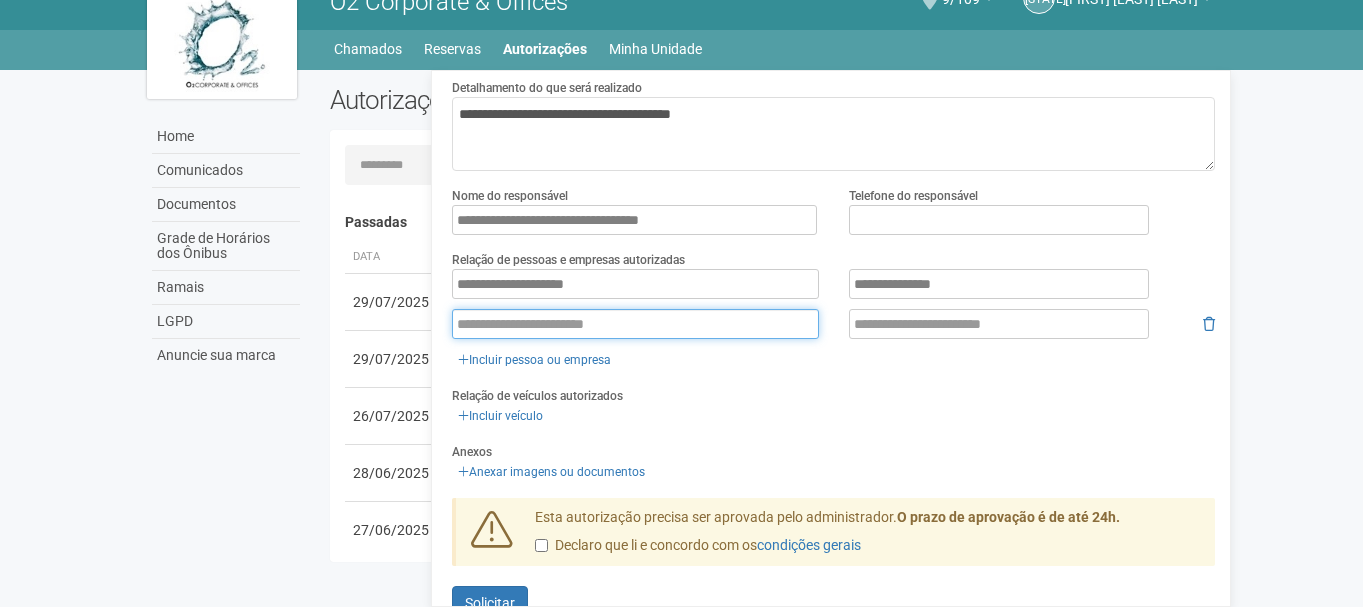 click at bounding box center [635, 324] 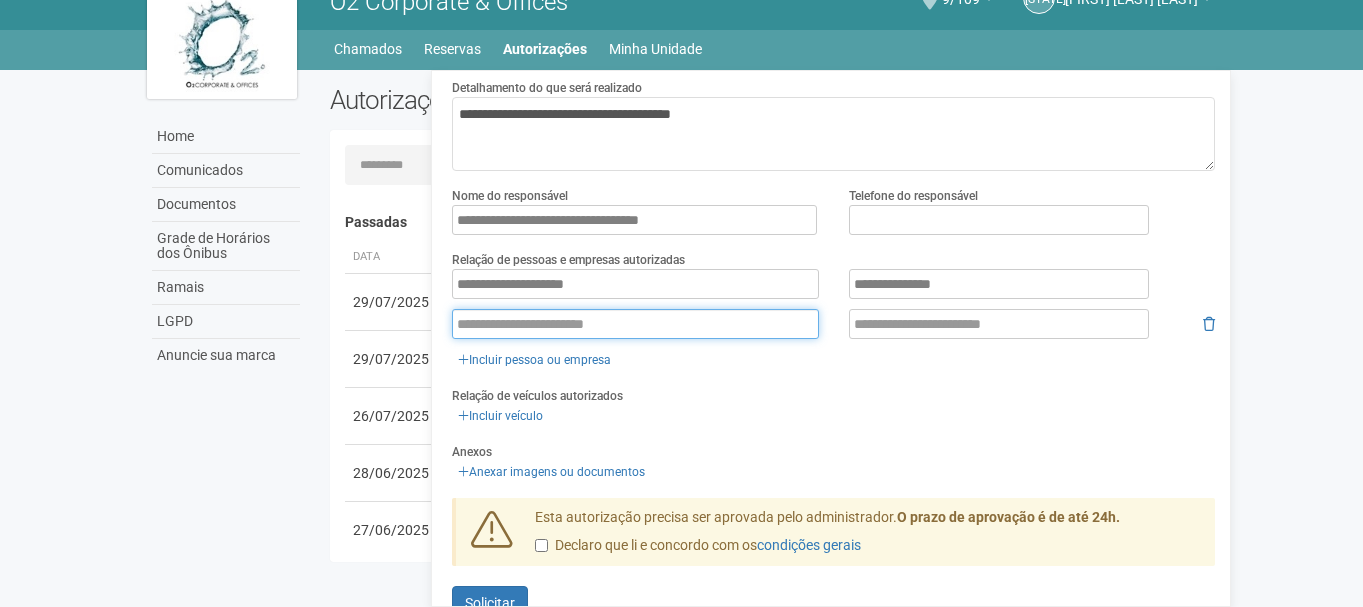 paste on "**********" 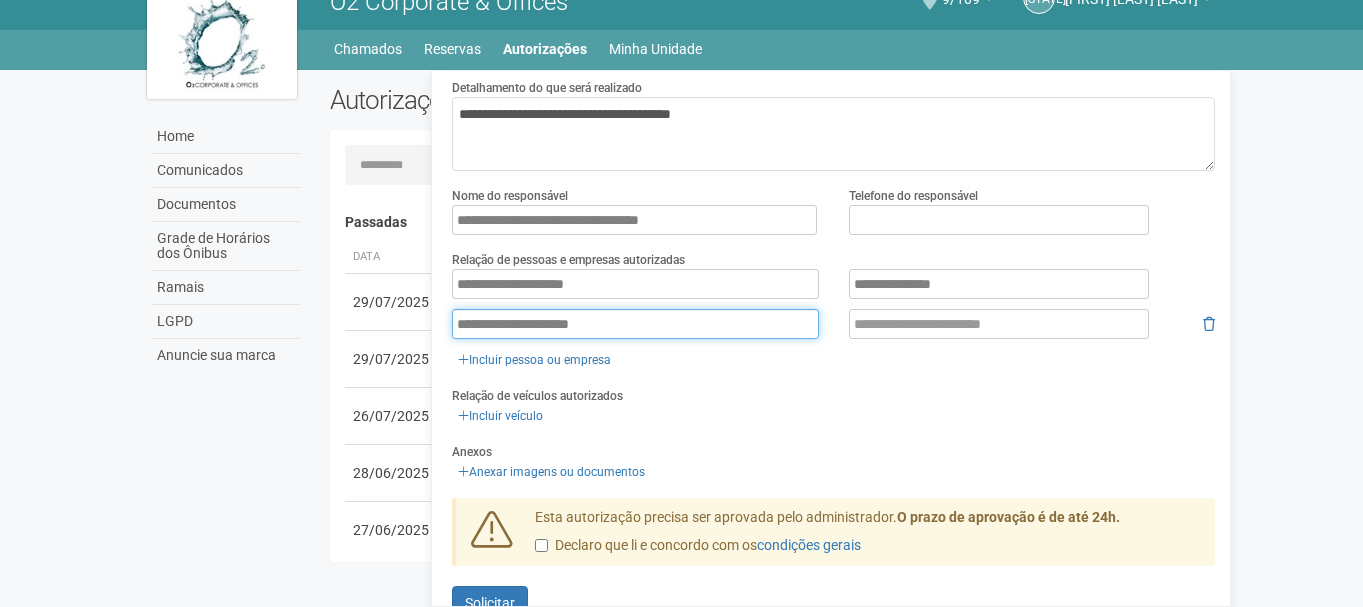 type on "**********" 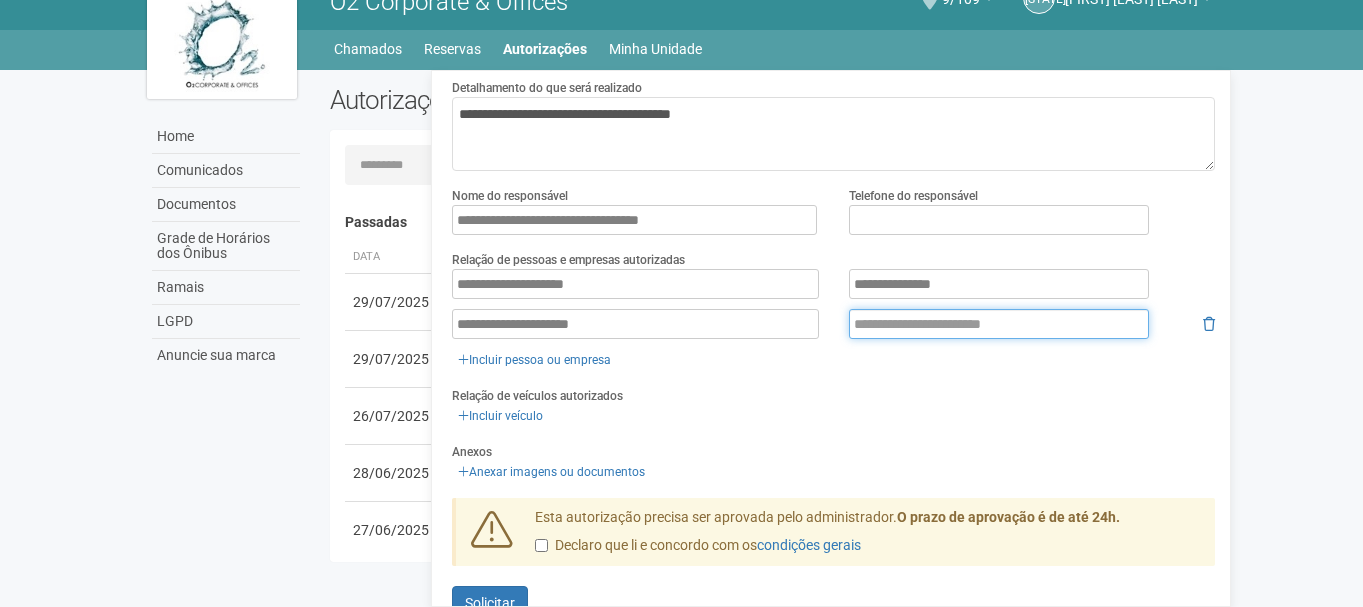 click at bounding box center (999, 324) 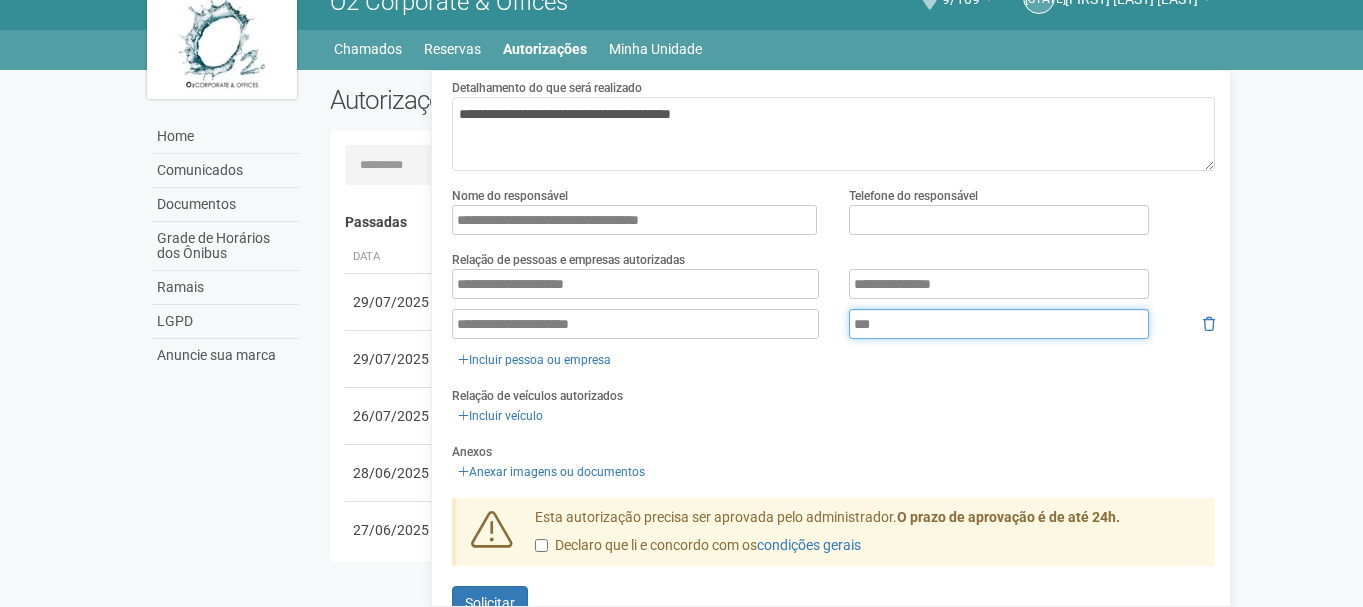 paste on "**********" 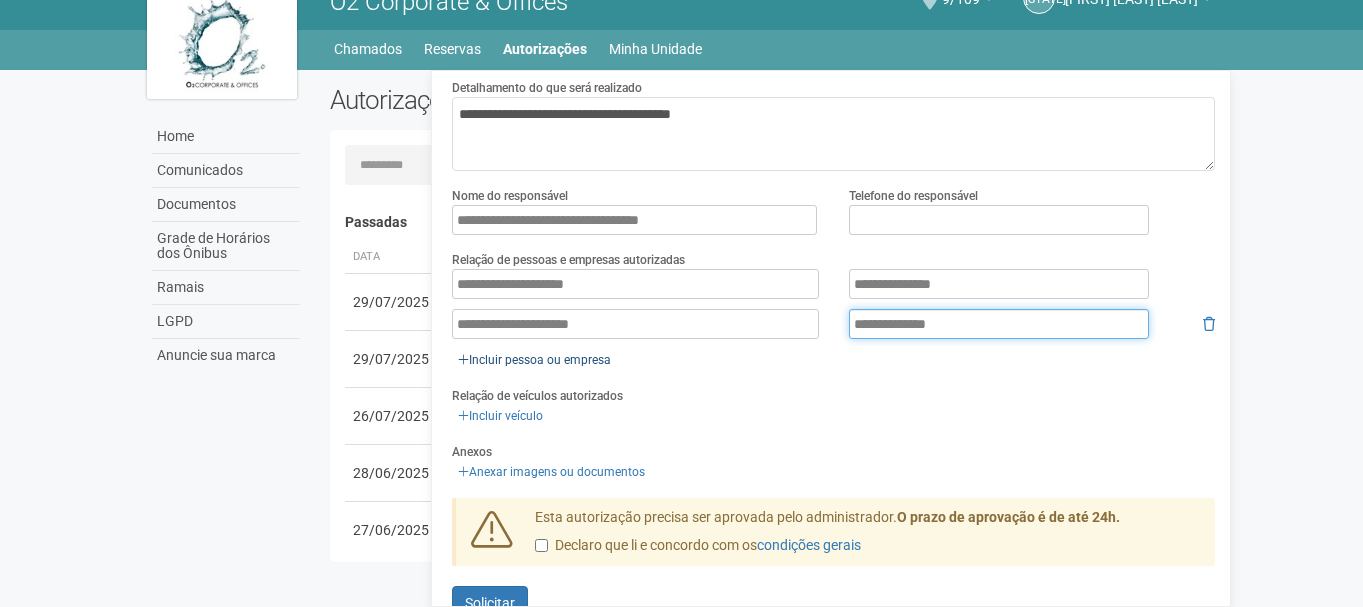 type on "**********" 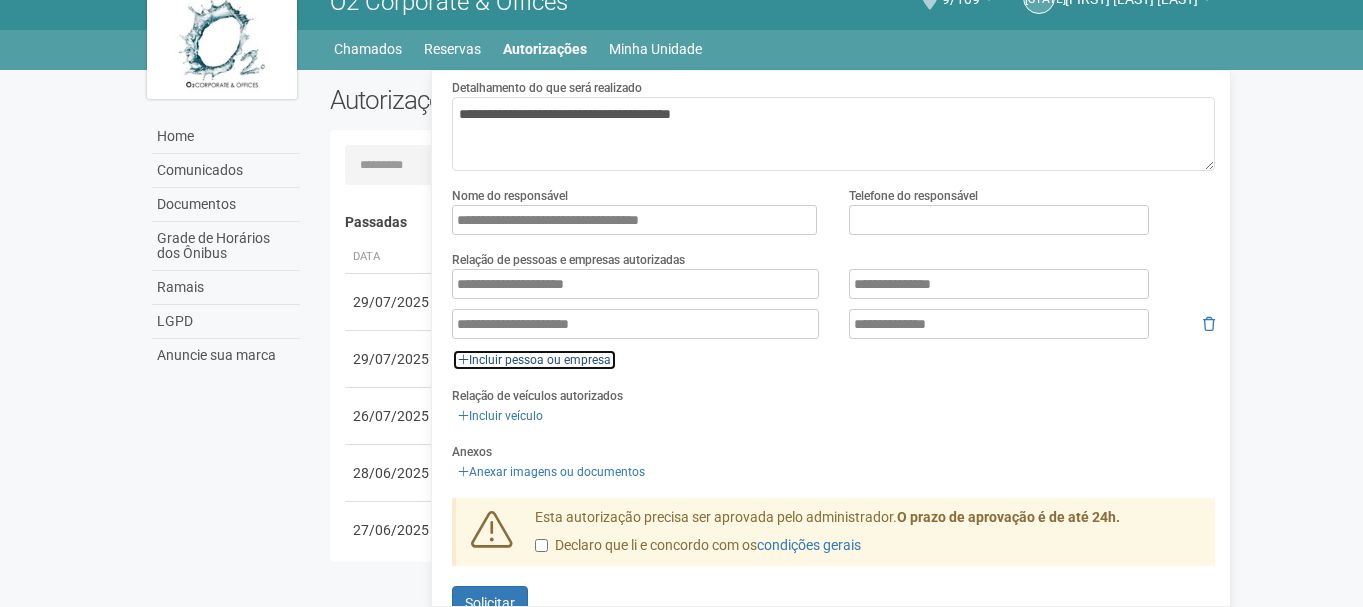 click on "Incluir pessoa ou empresa" at bounding box center [534, 360] 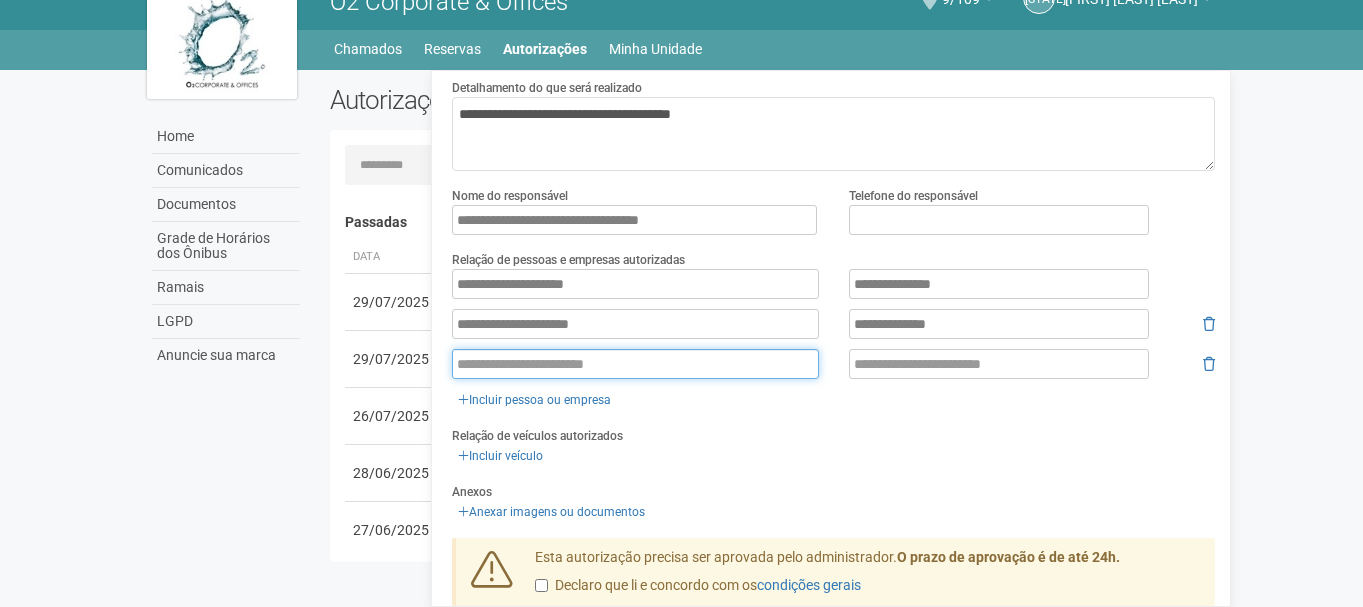 click at bounding box center (635, 364) 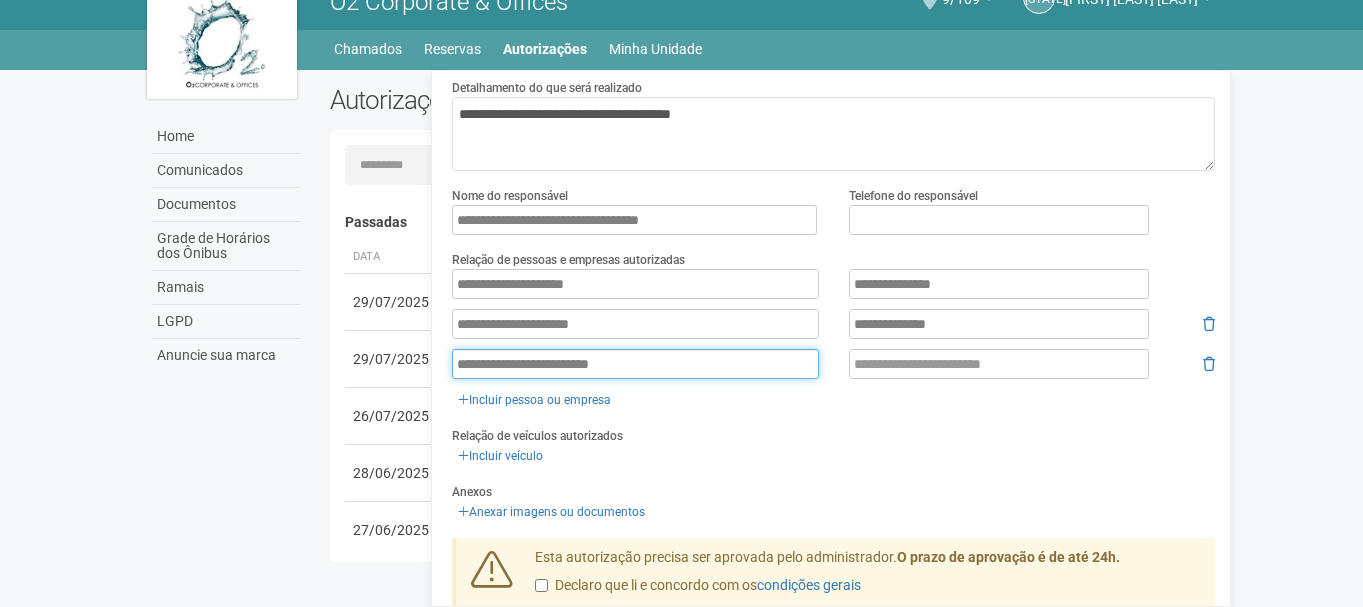 type on "**********" 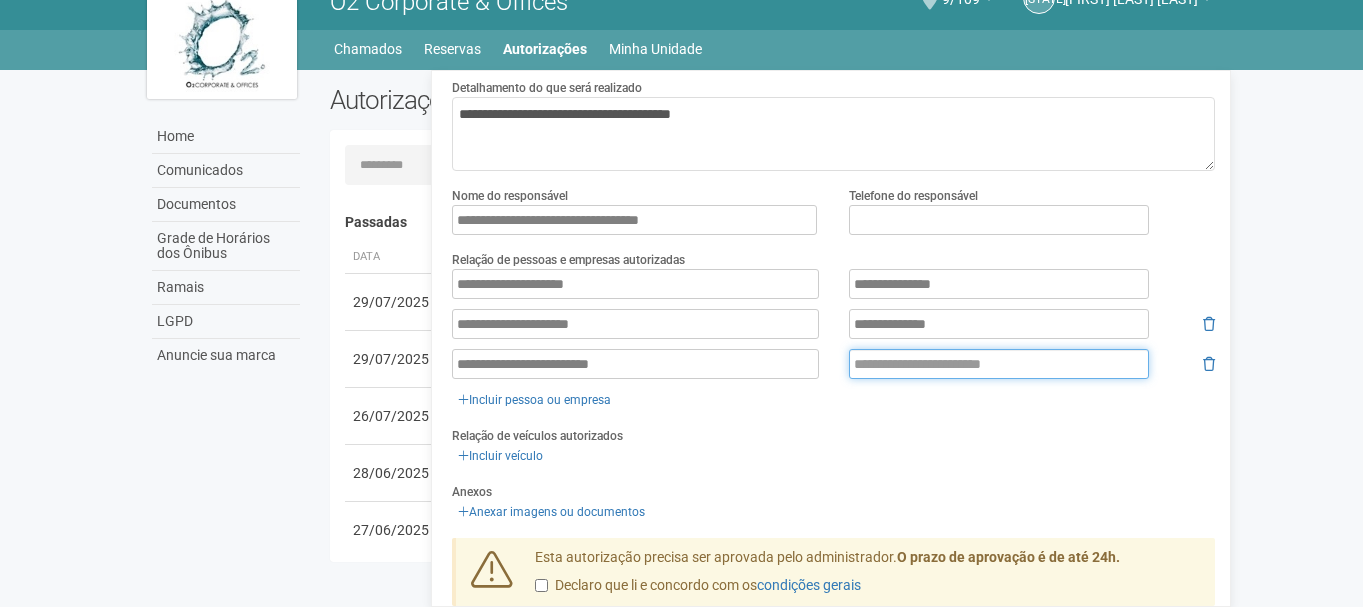 click at bounding box center [999, 364] 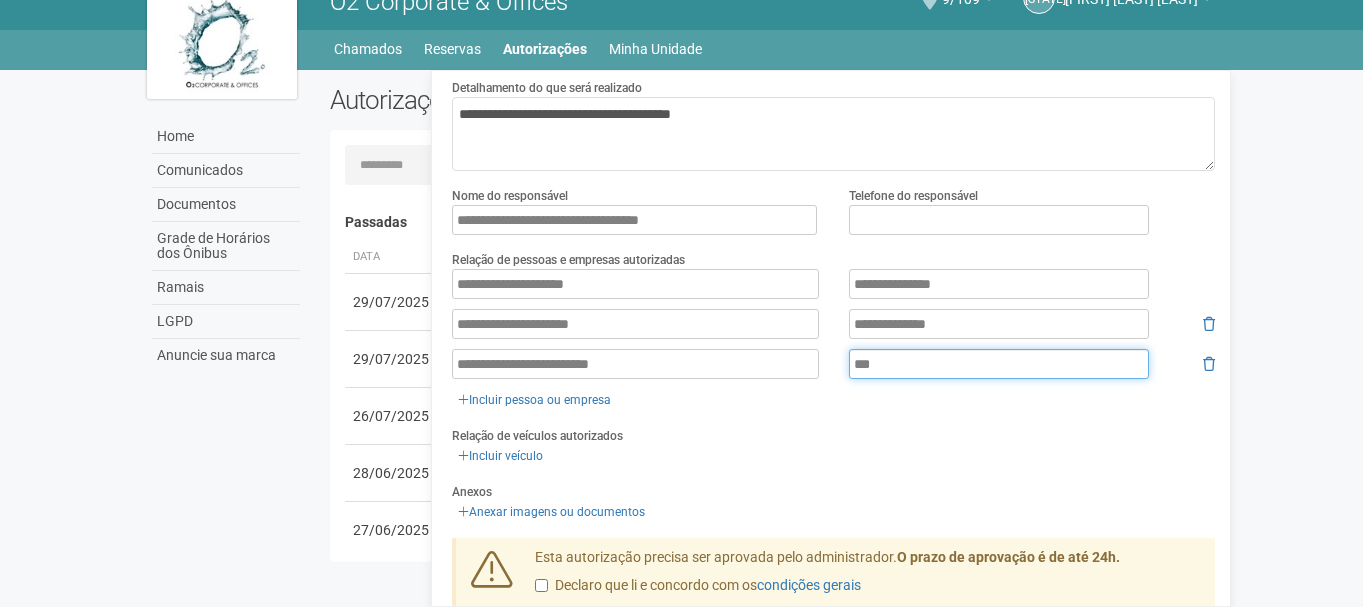 paste on "**********" 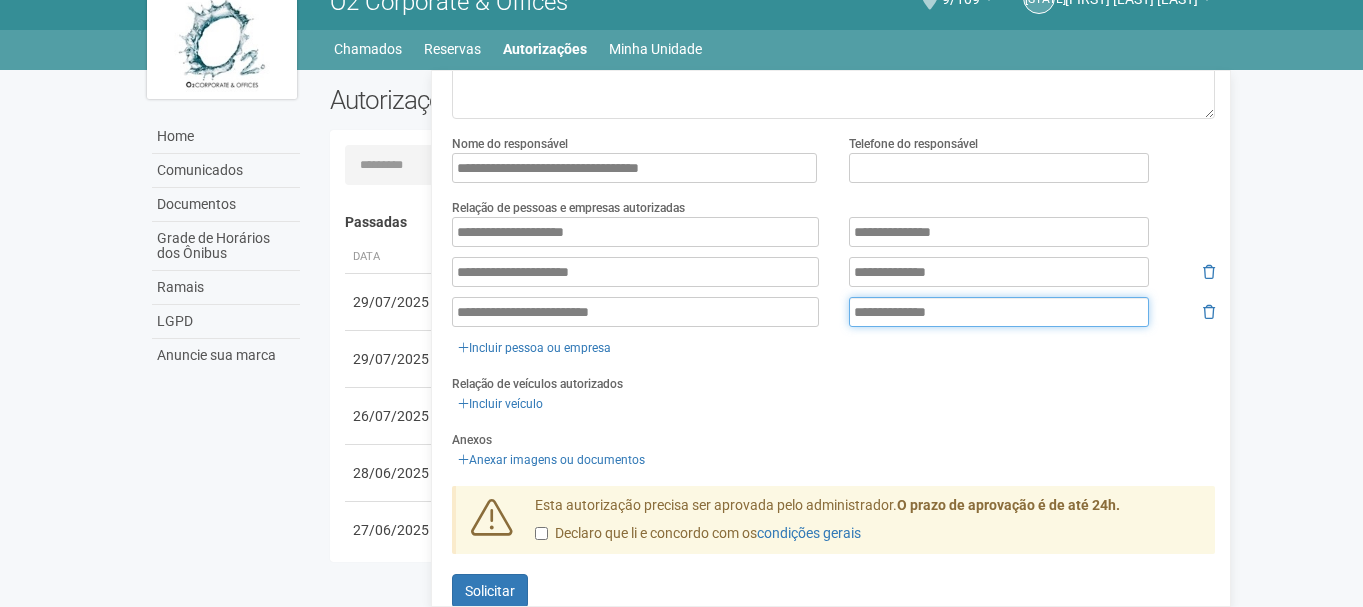 scroll, scrollTop: 256, scrollLeft: 0, axis: vertical 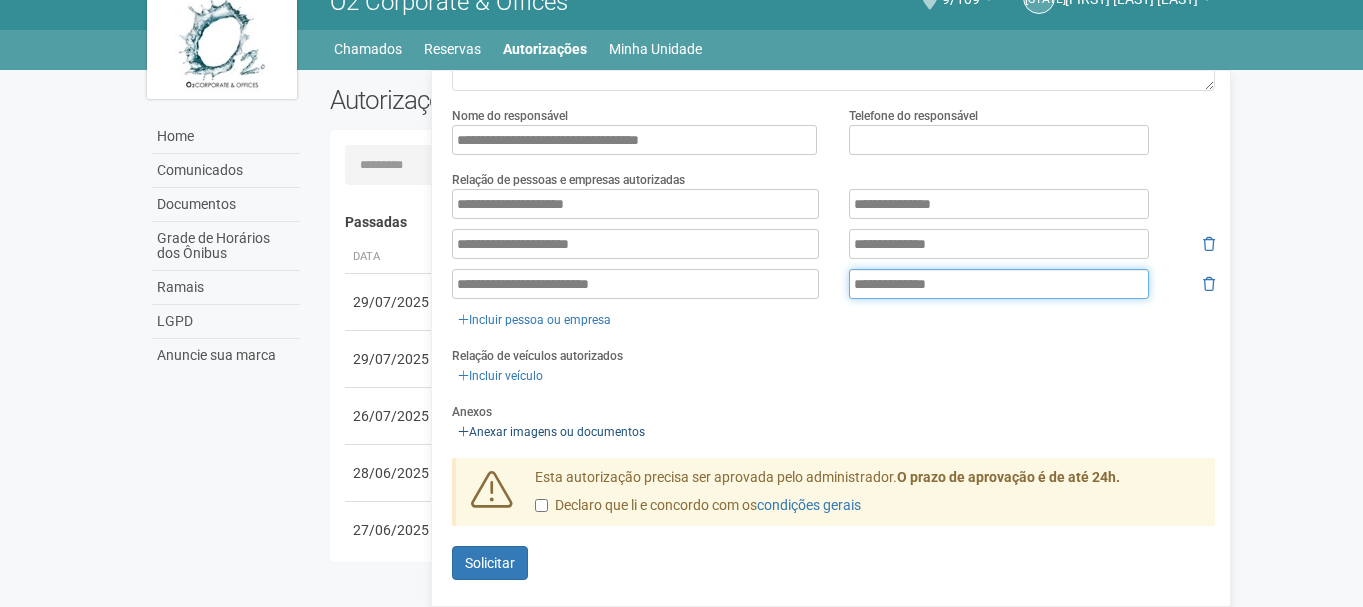 type on "**********" 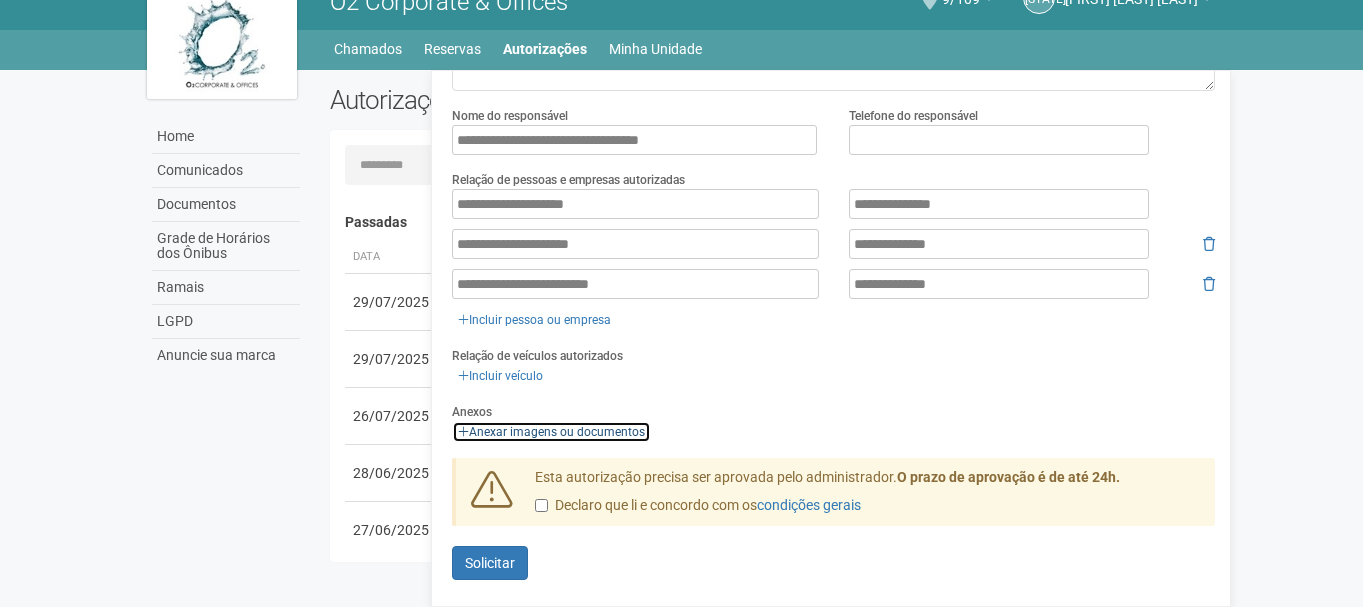 click on "Anexar imagens ou documentos" at bounding box center (551, 432) 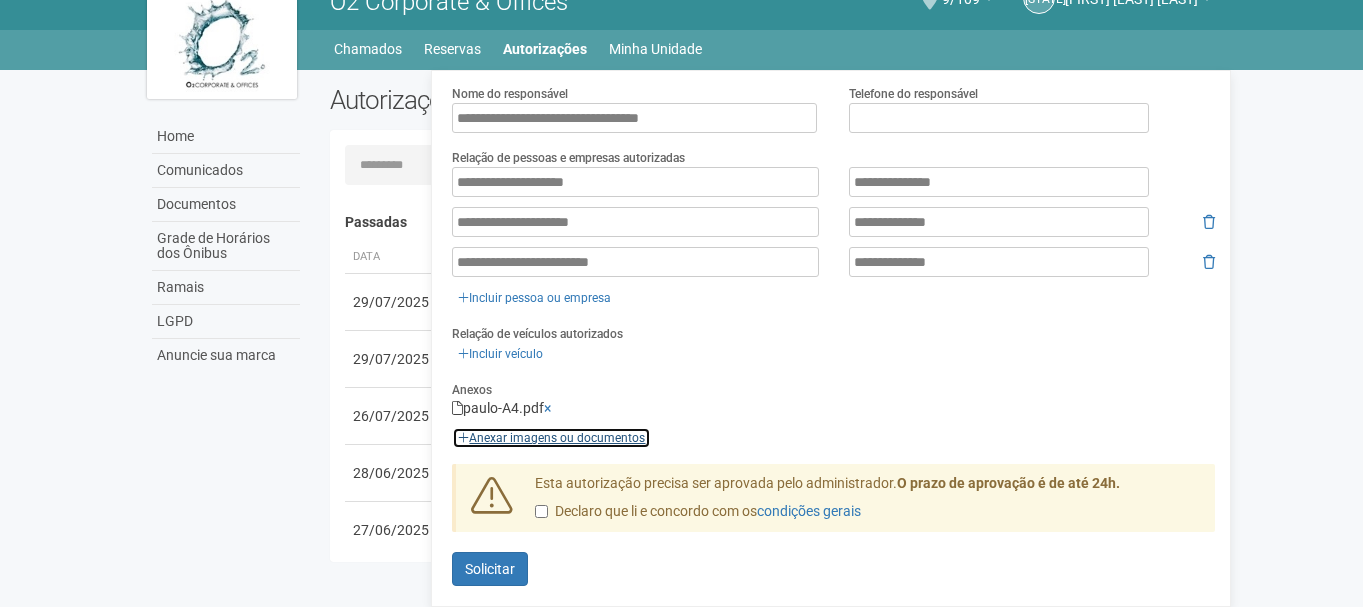 scroll, scrollTop: 284, scrollLeft: 0, axis: vertical 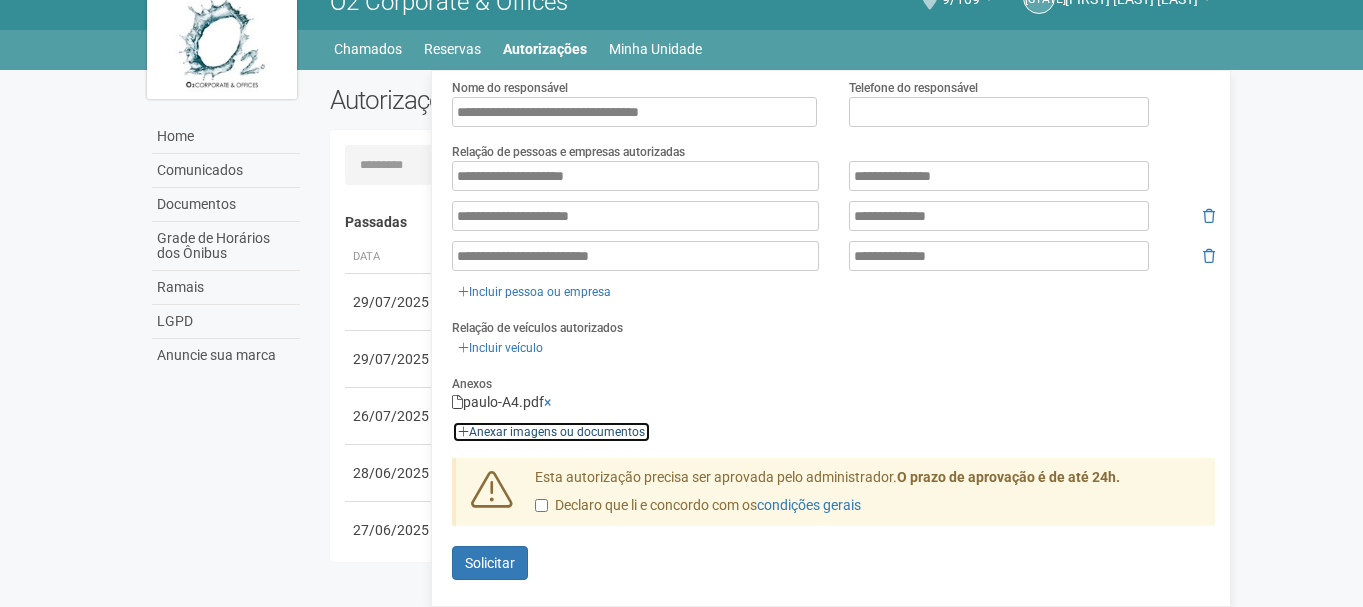 click on "Anexar imagens ou documentos" at bounding box center [551, 432] 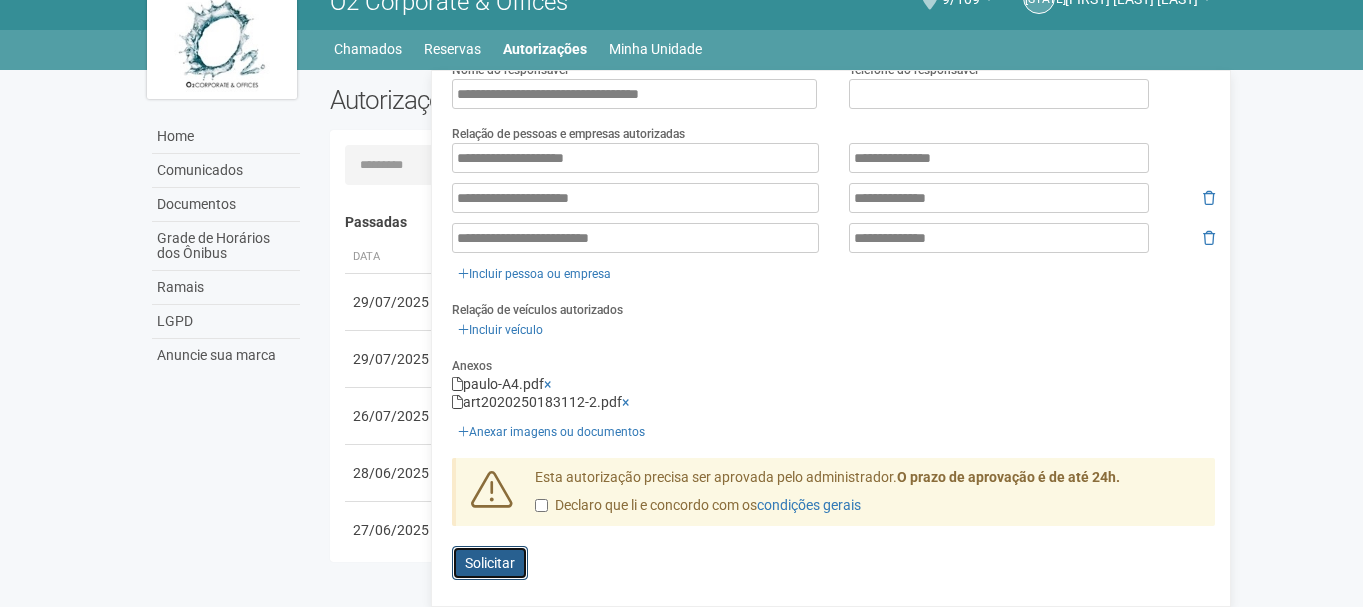 click on "Solicitar" at bounding box center [490, 563] 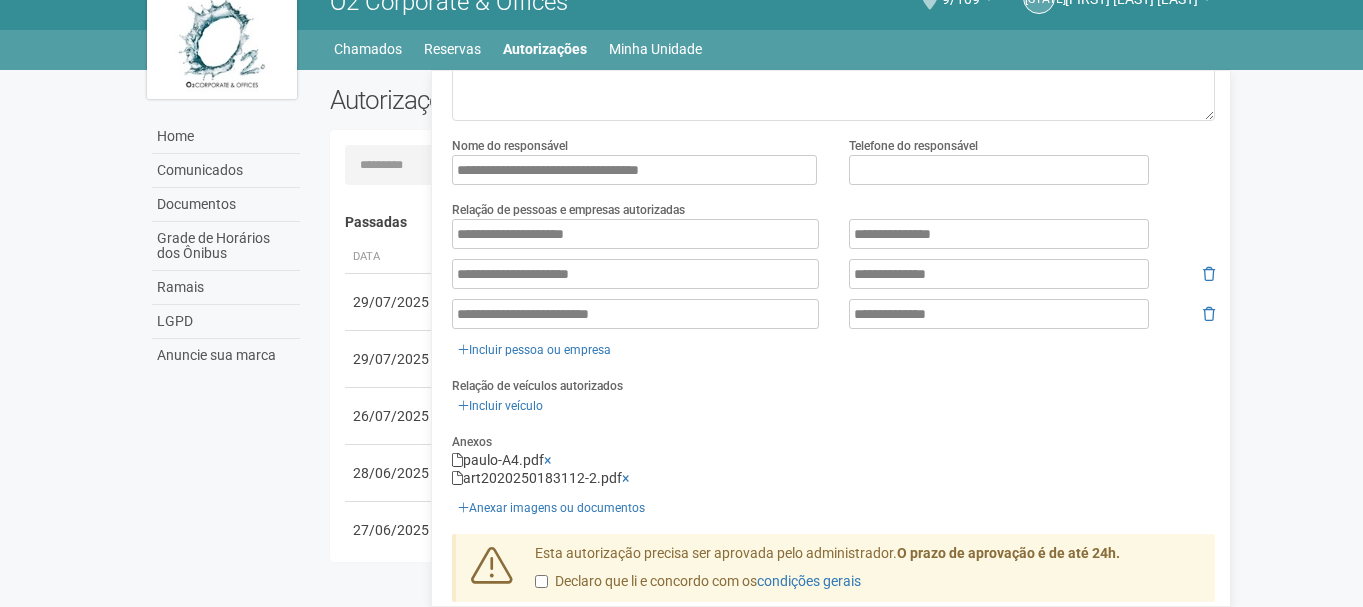 scroll, scrollTop: 55, scrollLeft: 0, axis: vertical 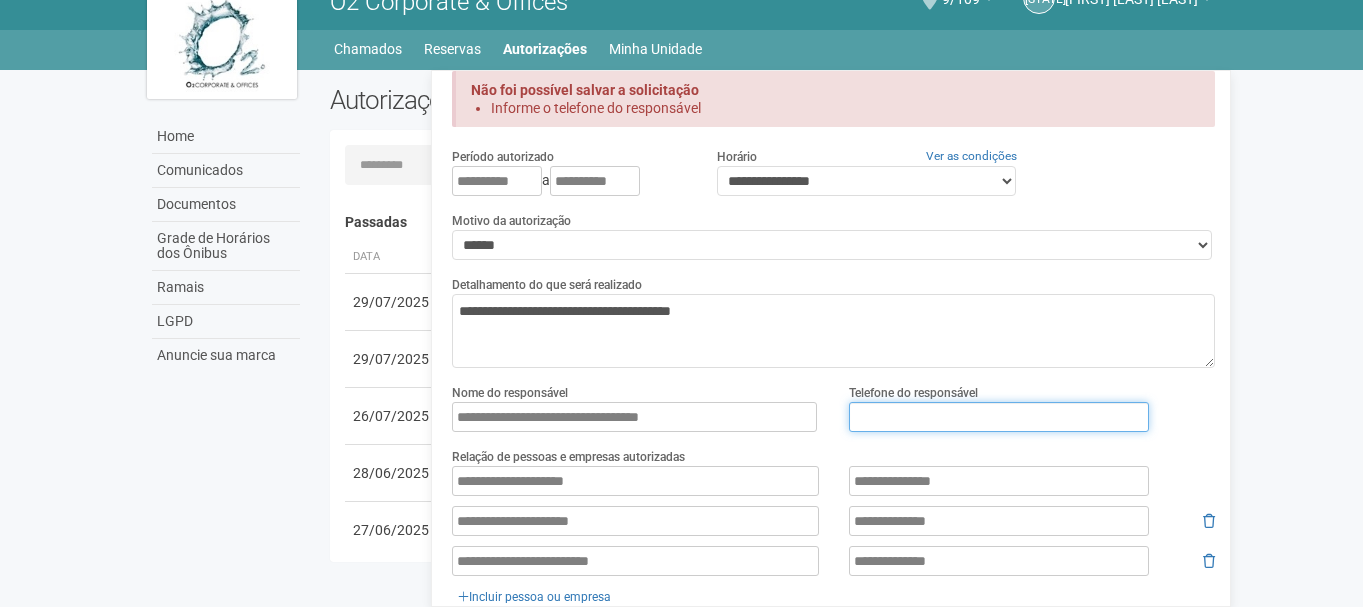 click at bounding box center (999, 417) 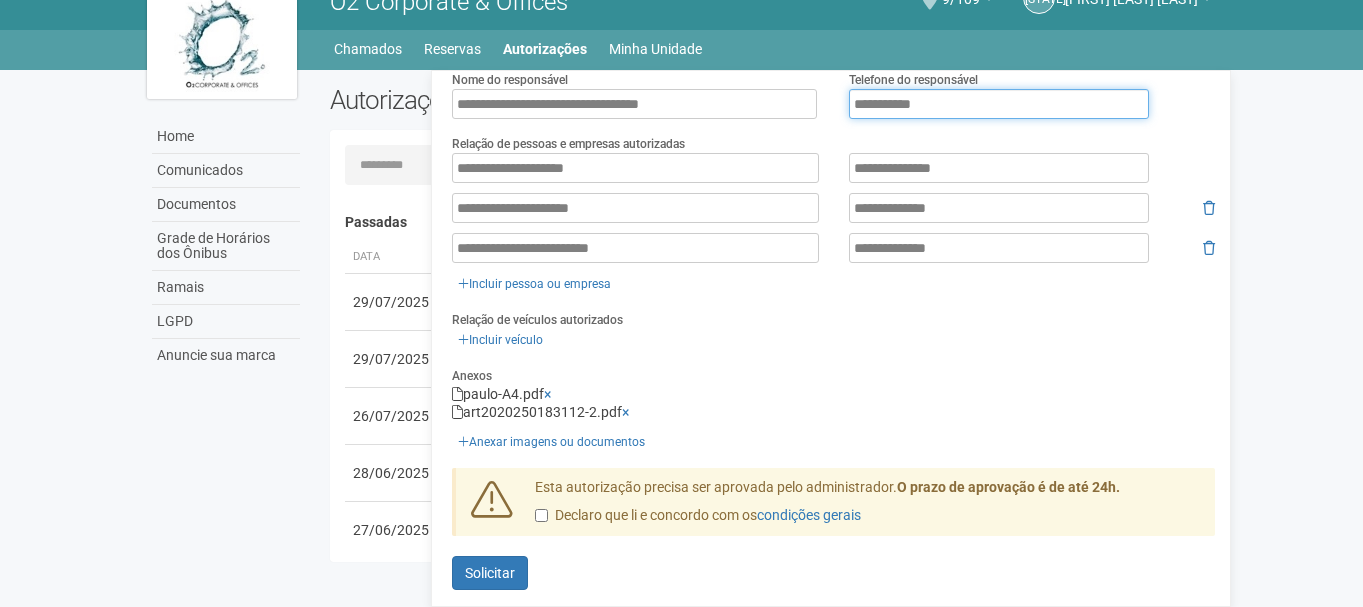 scroll, scrollTop: 378, scrollLeft: 0, axis: vertical 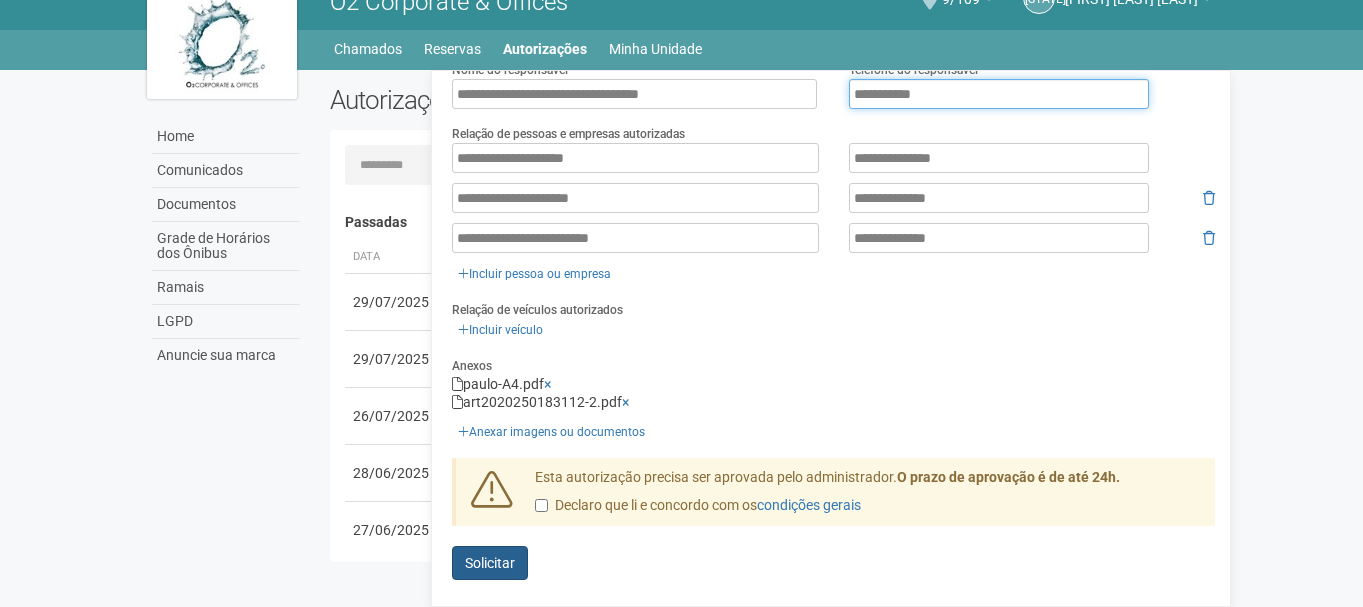 type on "**********" 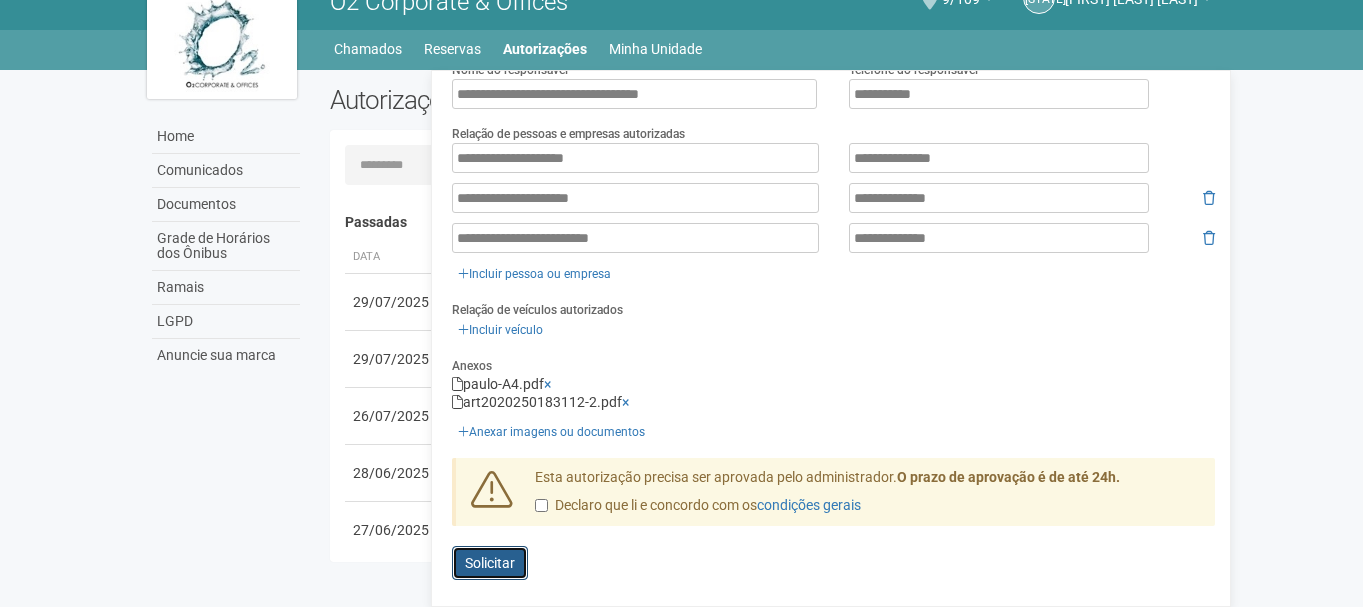 click on "Solicitar" at bounding box center [490, 563] 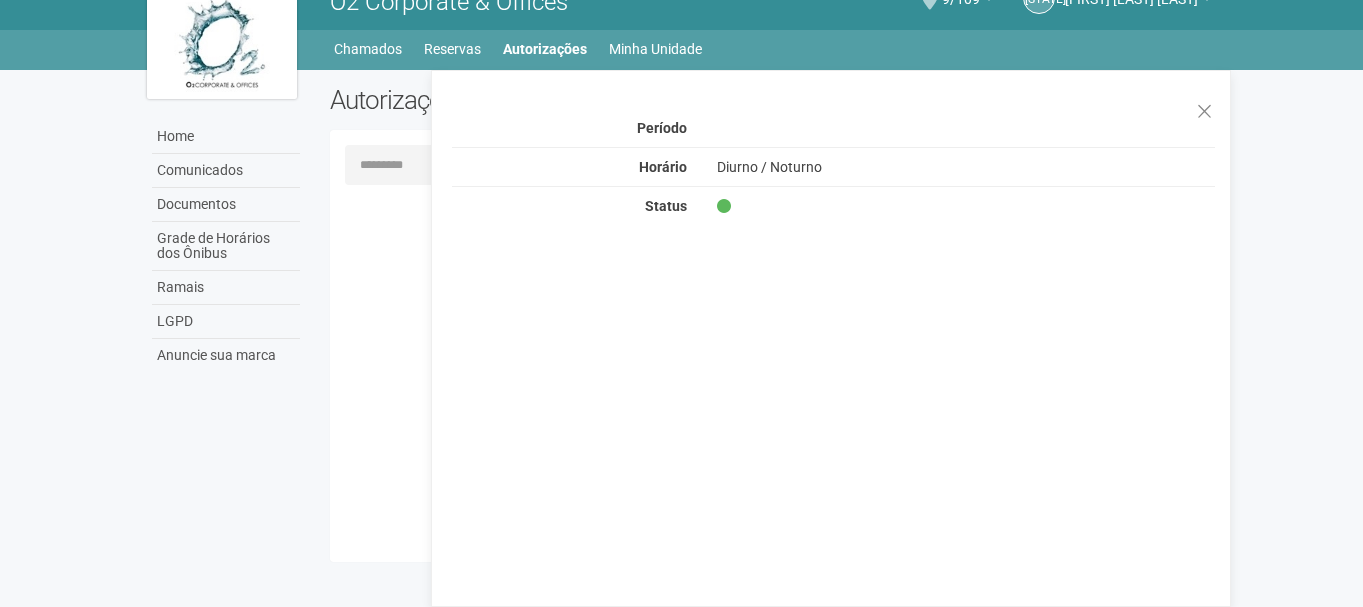 scroll, scrollTop: 0, scrollLeft: 0, axis: both 